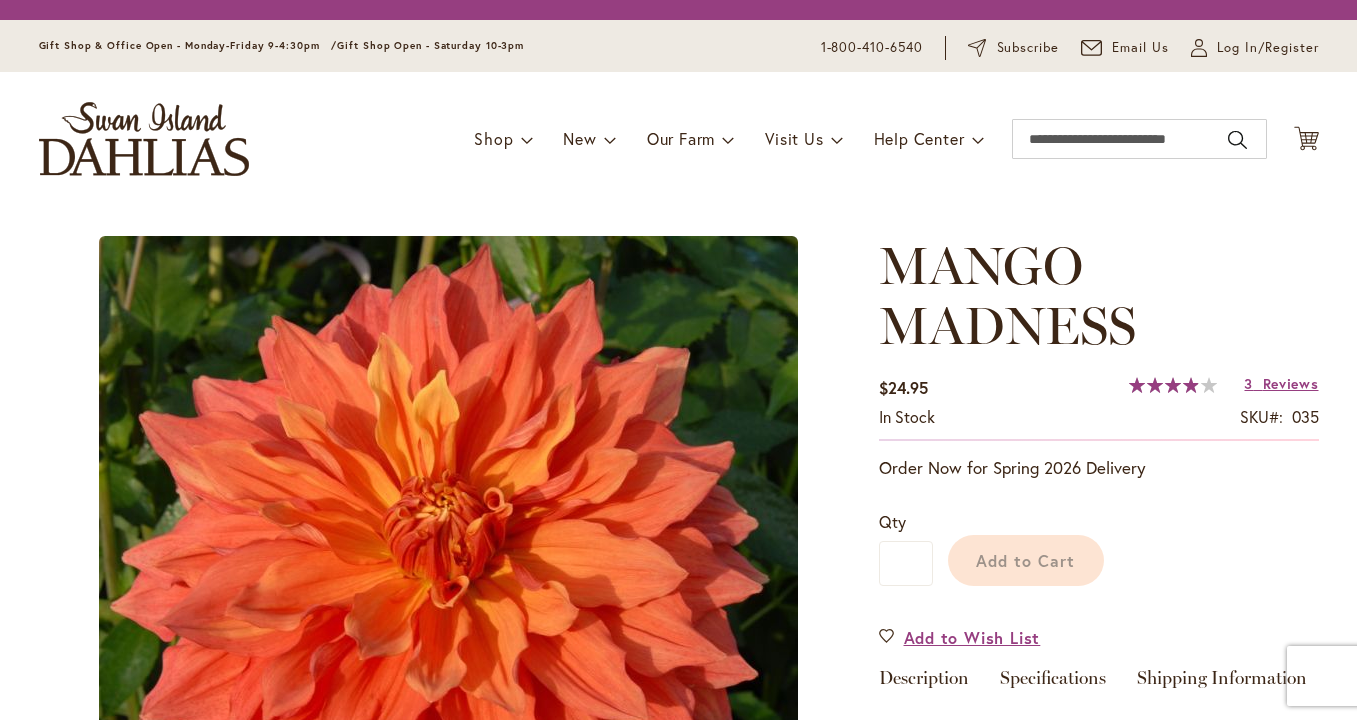 scroll, scrollTop: 0, scrollLeft: 0, axis: both 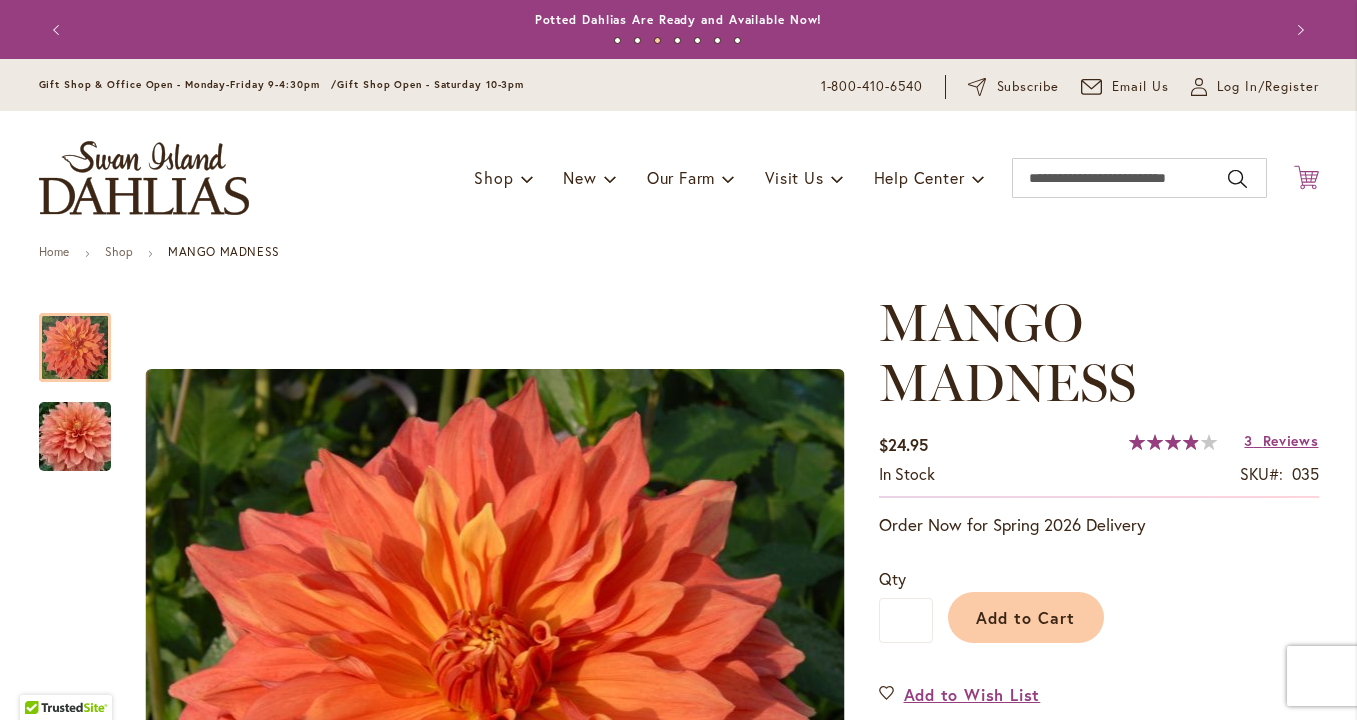 click 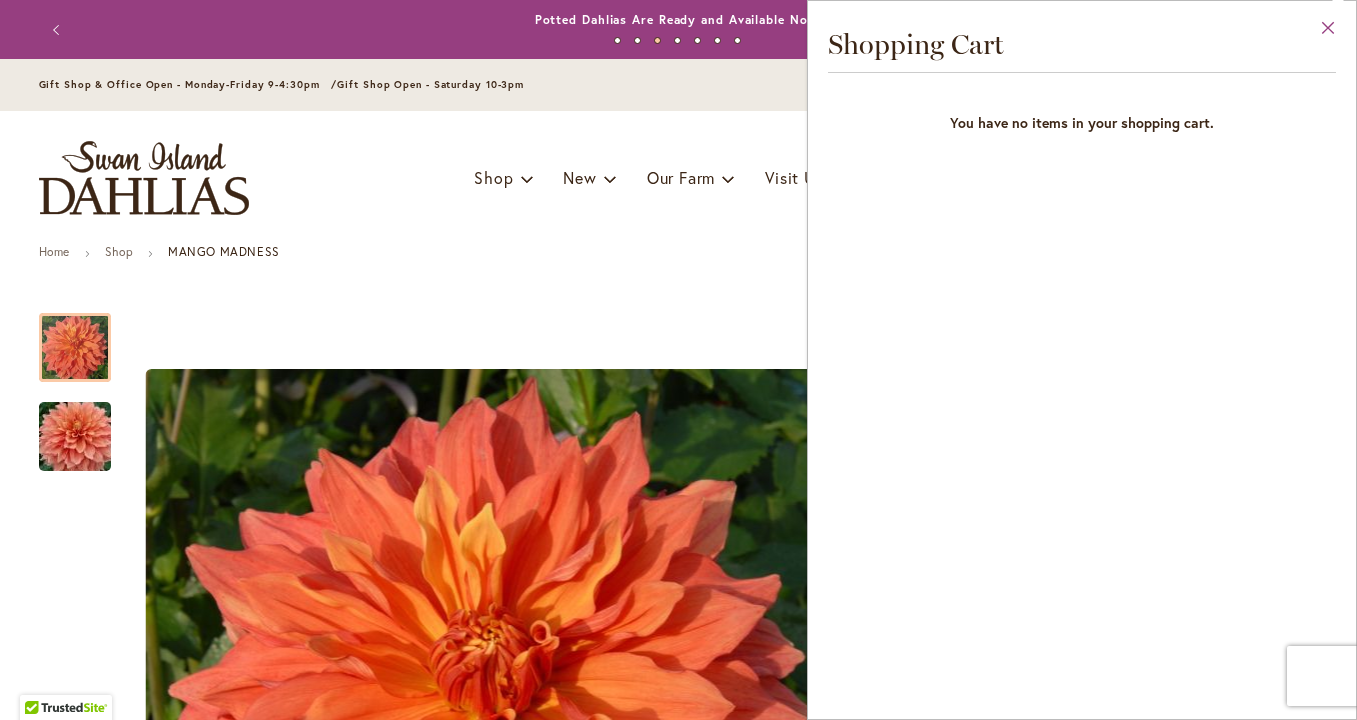 click on "Close" at bounding box center [1328, 32] 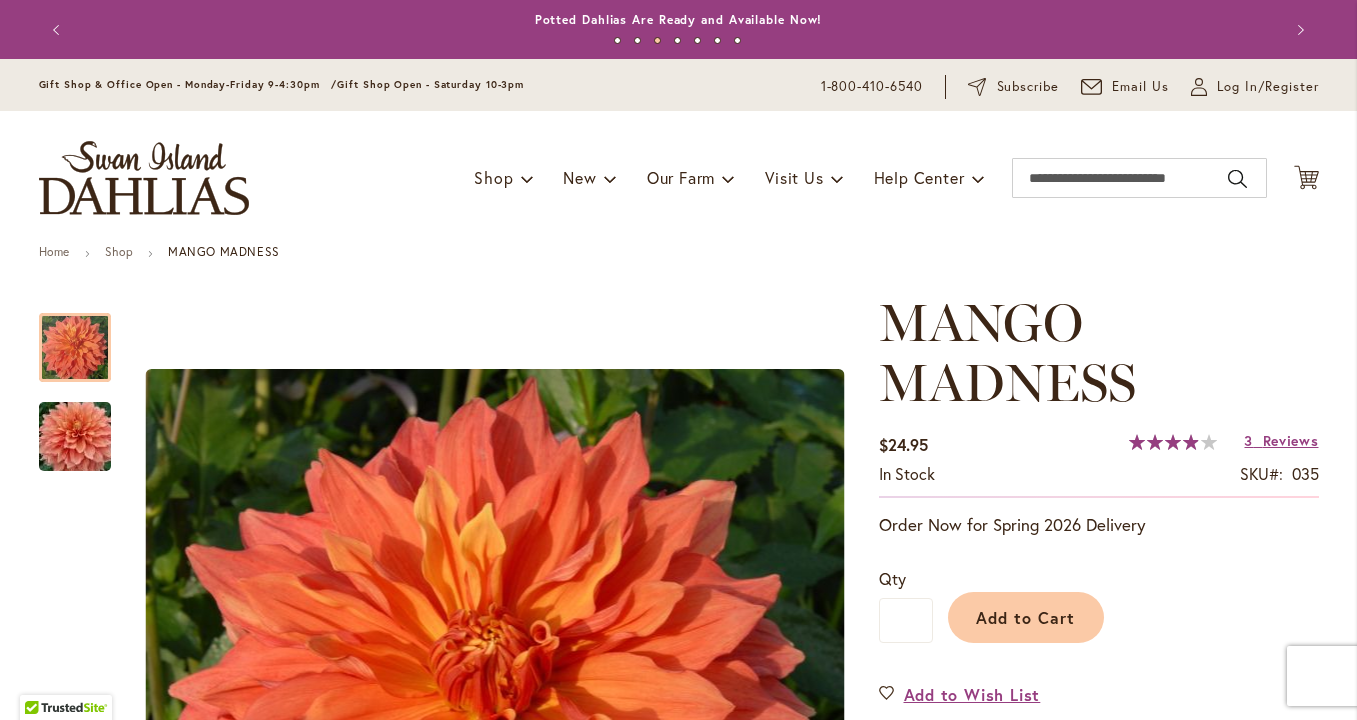 click on "Gift Shop & Office Open - Monday-Friday 9-4:30pm   /    Gift Shop Open - Saturday 10-3pm
1-800-410-6540
Subscribe
Email Us
My Account
Log In/Register" at bounding box center (678, 85) 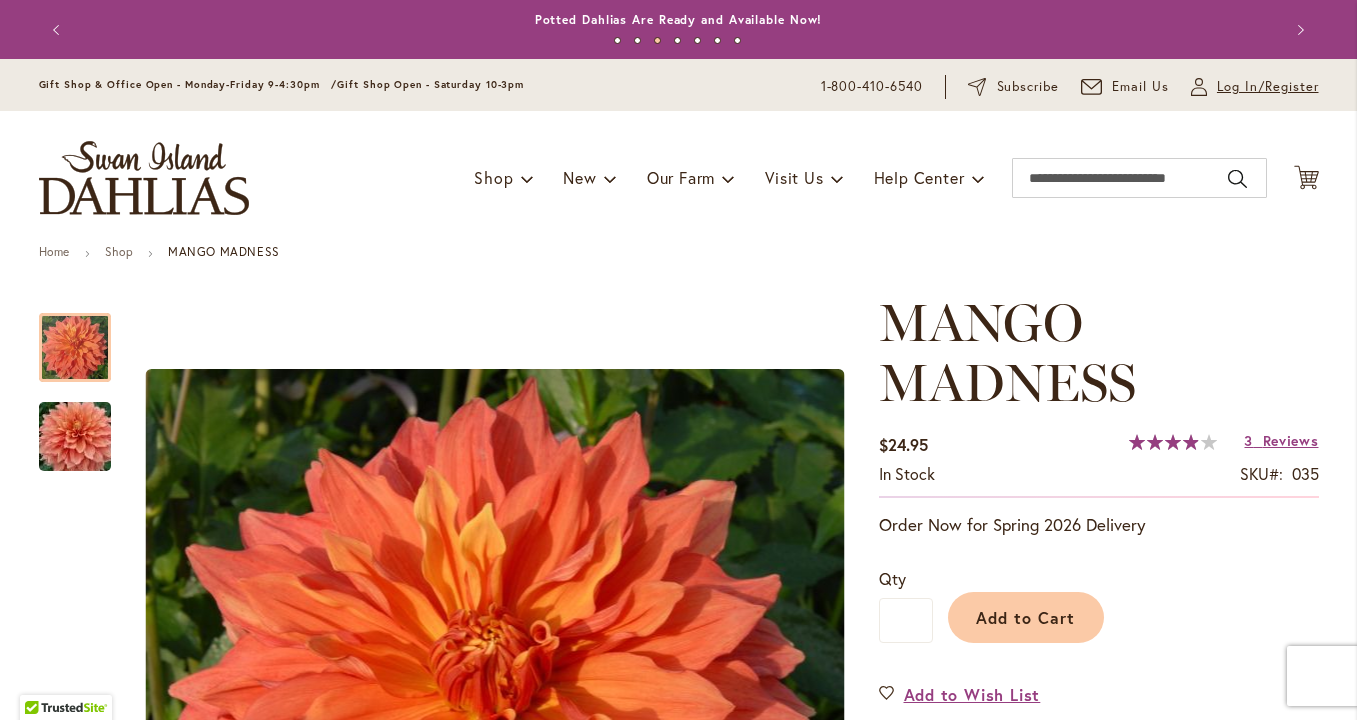 click on "Log In/Register" at bounding box center (1268, 87) 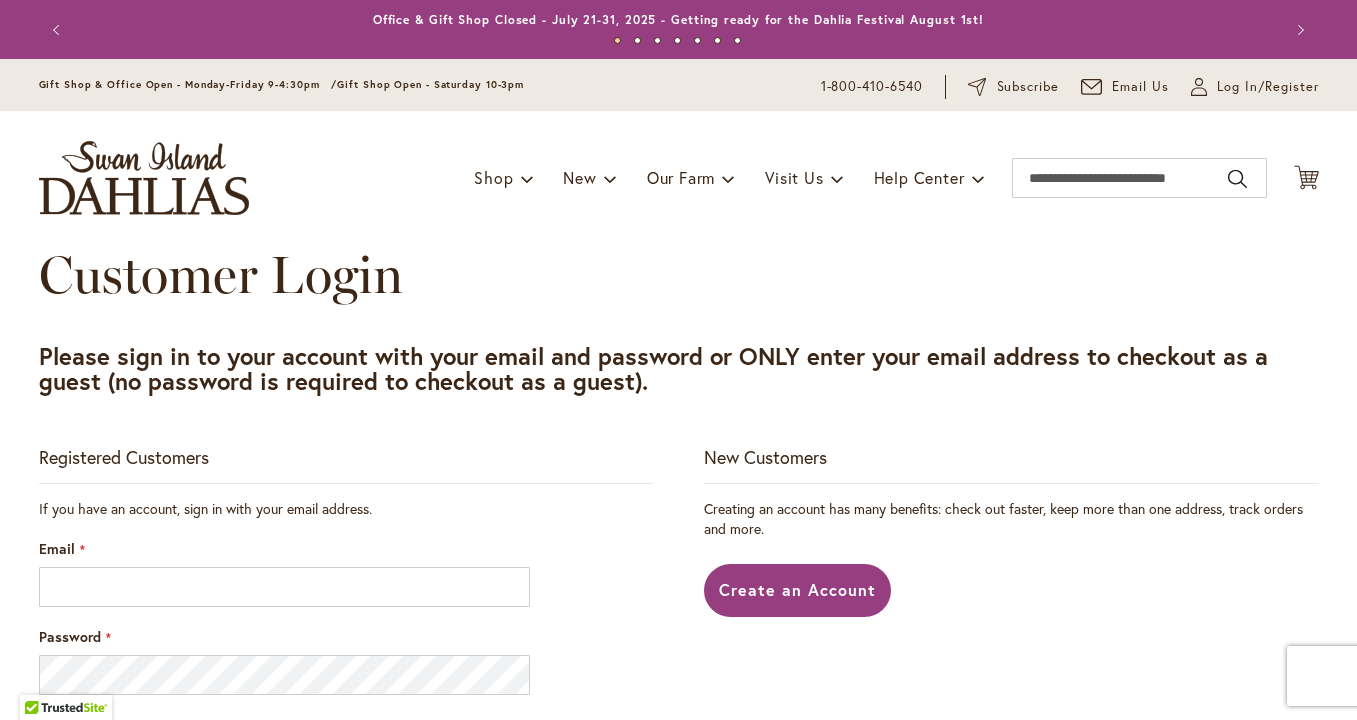 scroll, scrollTop: 0, scrollLeft: 0, axis: both 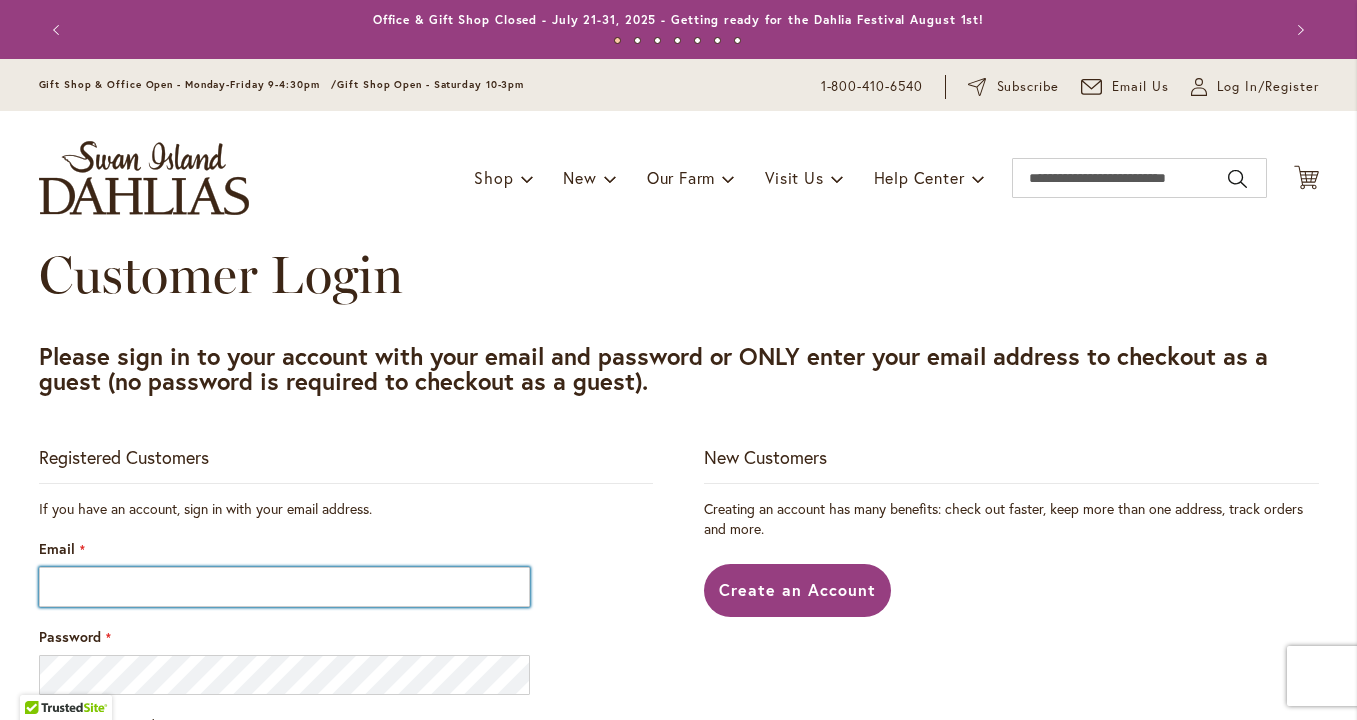 type on "**********" 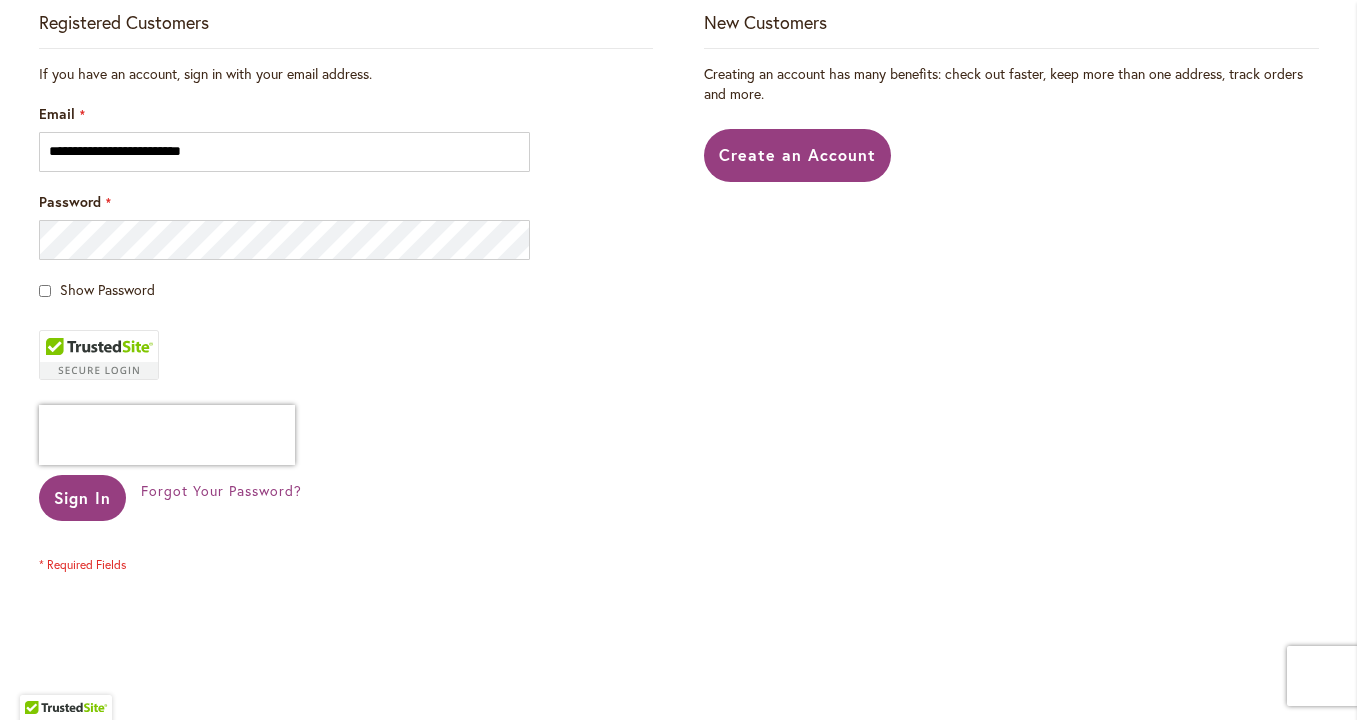 scroll, scrollTop: 453, scrollLeft: 0, axis: vertical 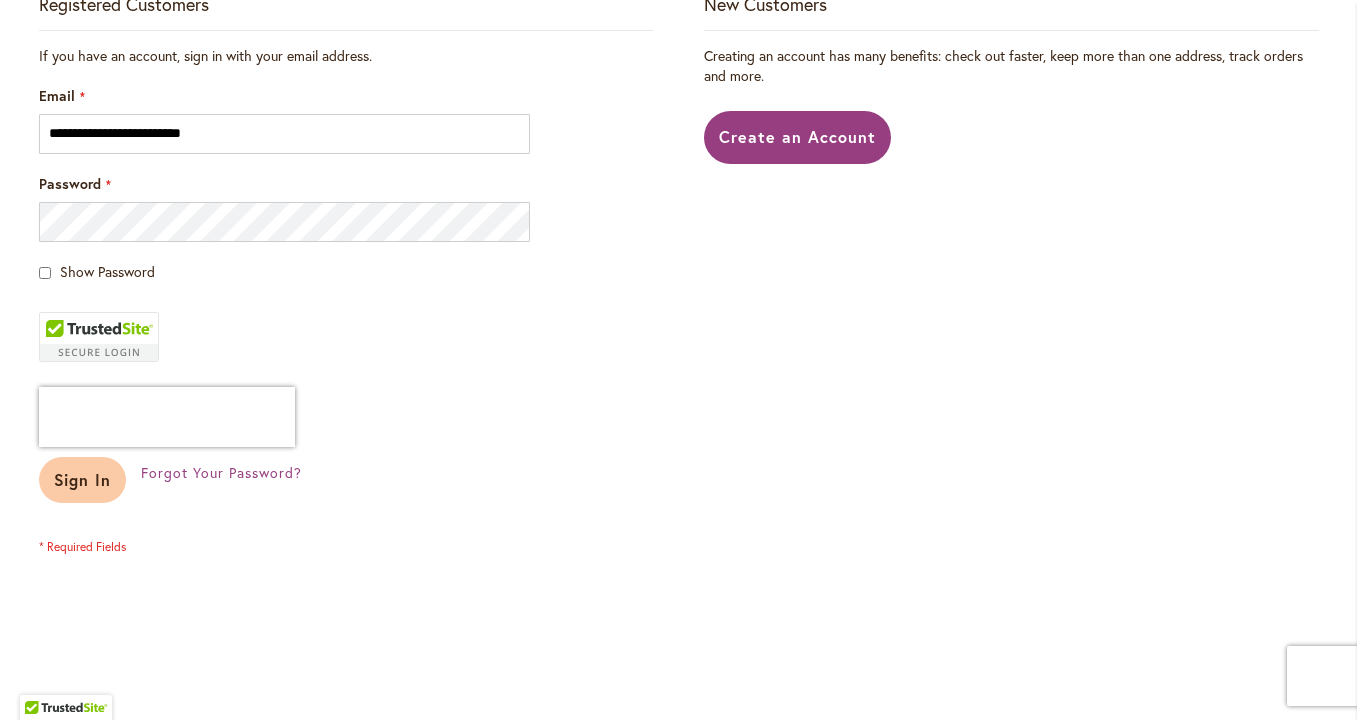click on "Sign In" at bounding box center [83, 479] 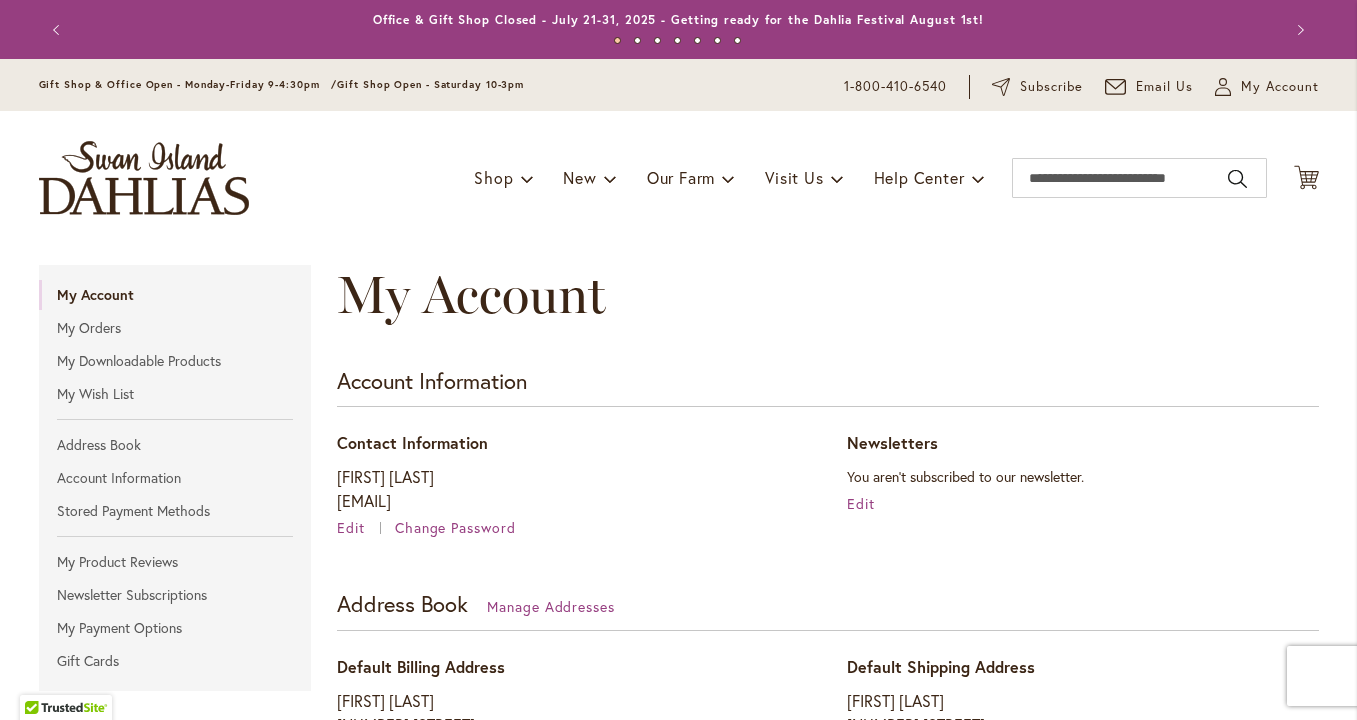 scroll, scrollTop: 0, scrollLeft: 0, axis: both 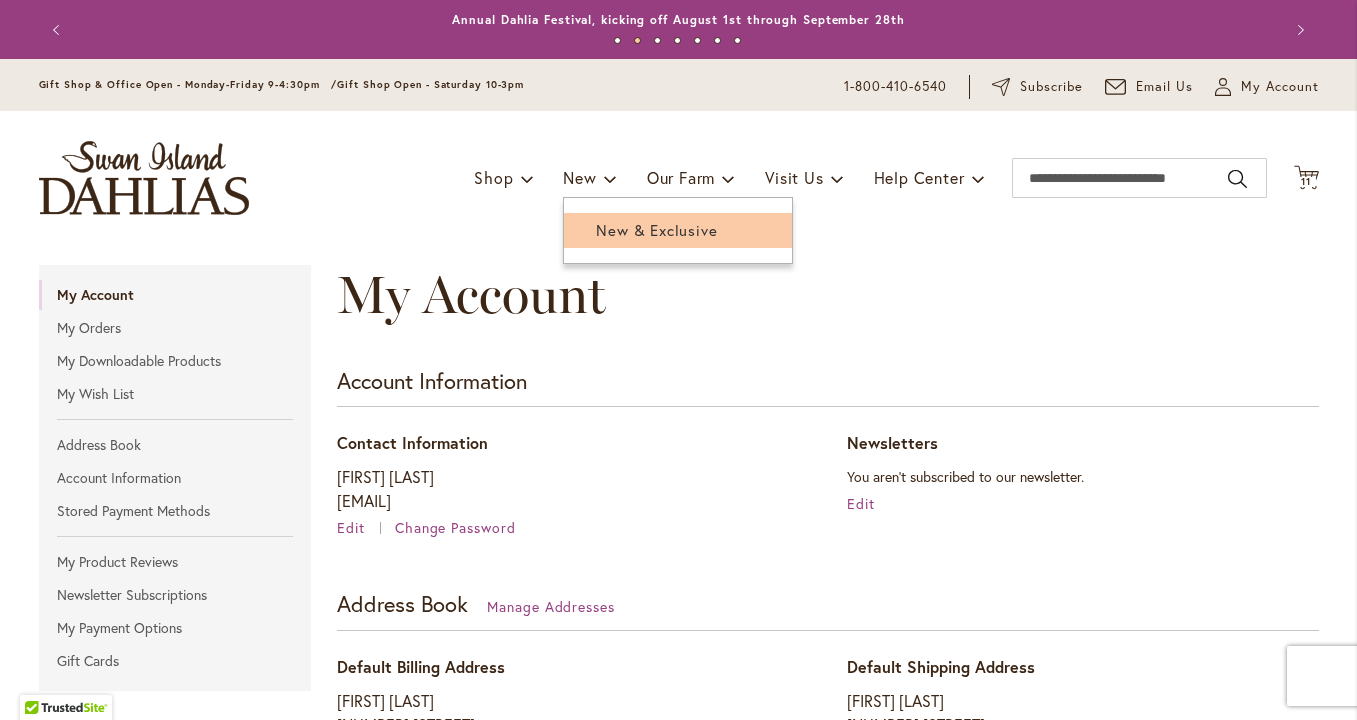click on "New & Exclusive" at bounding box center [678, 230] 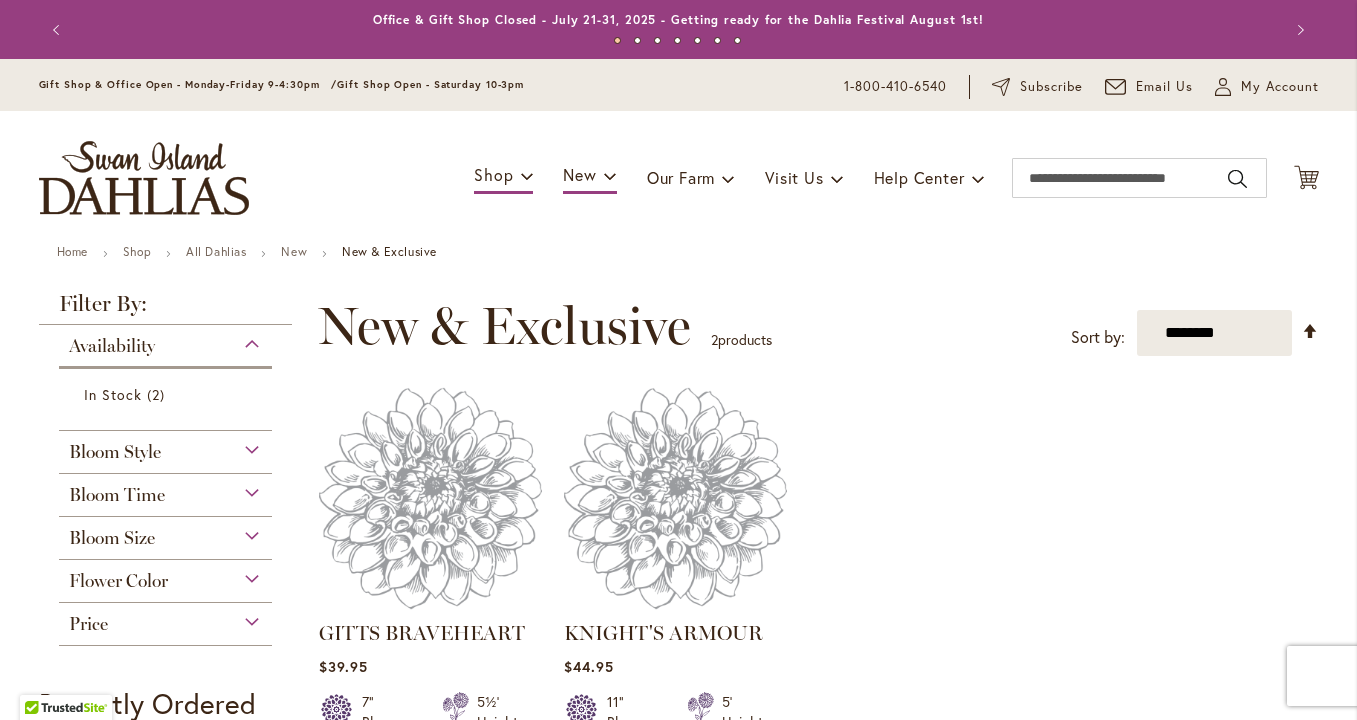 scroll, scrollTop: 0, scrollLeft: 0, axis: both 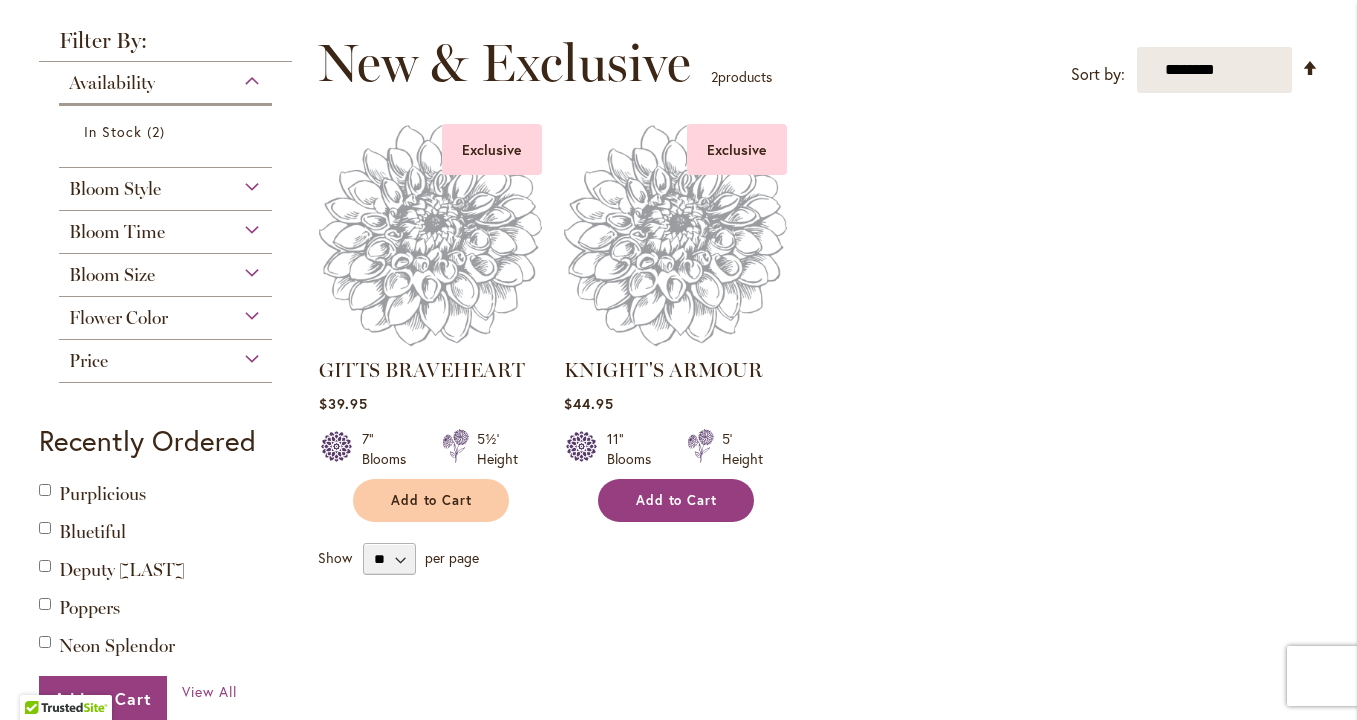 click on "Add to Cart" at bounding box center [676, 500] 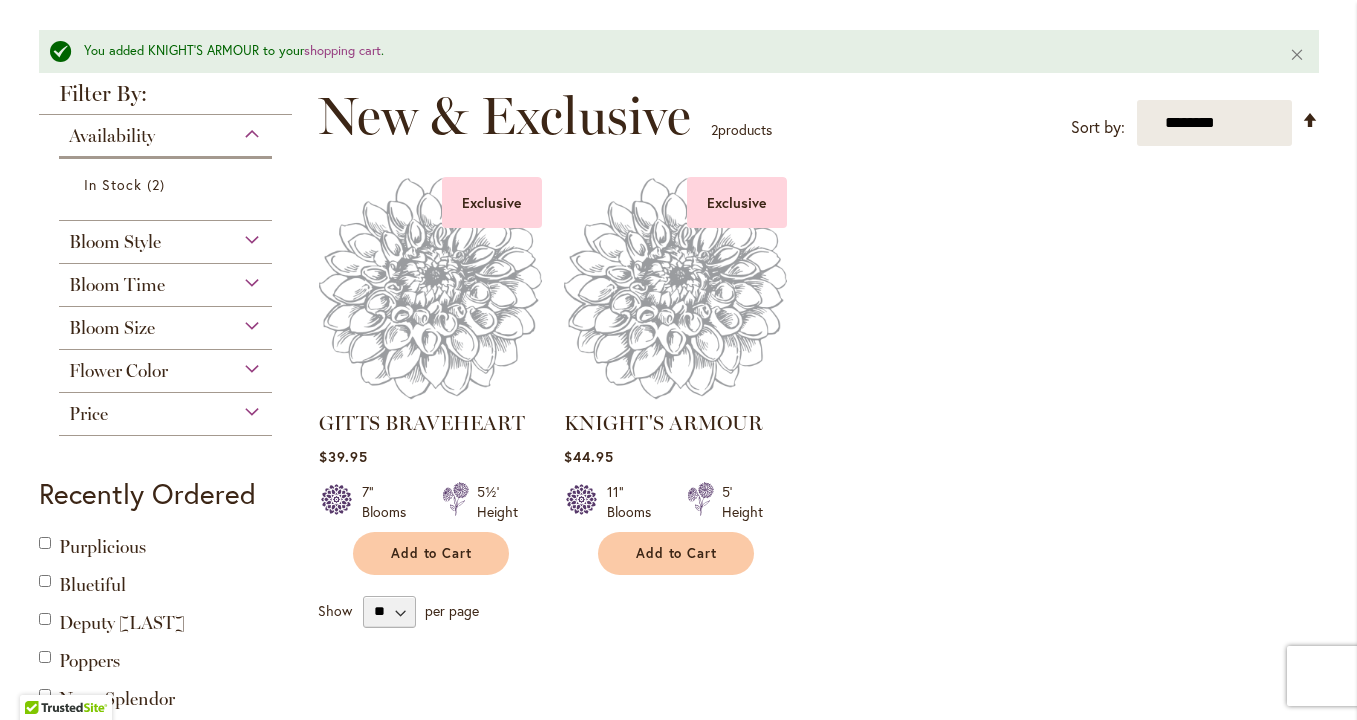 click on "Flower Color" at bounding box center [166, 366] 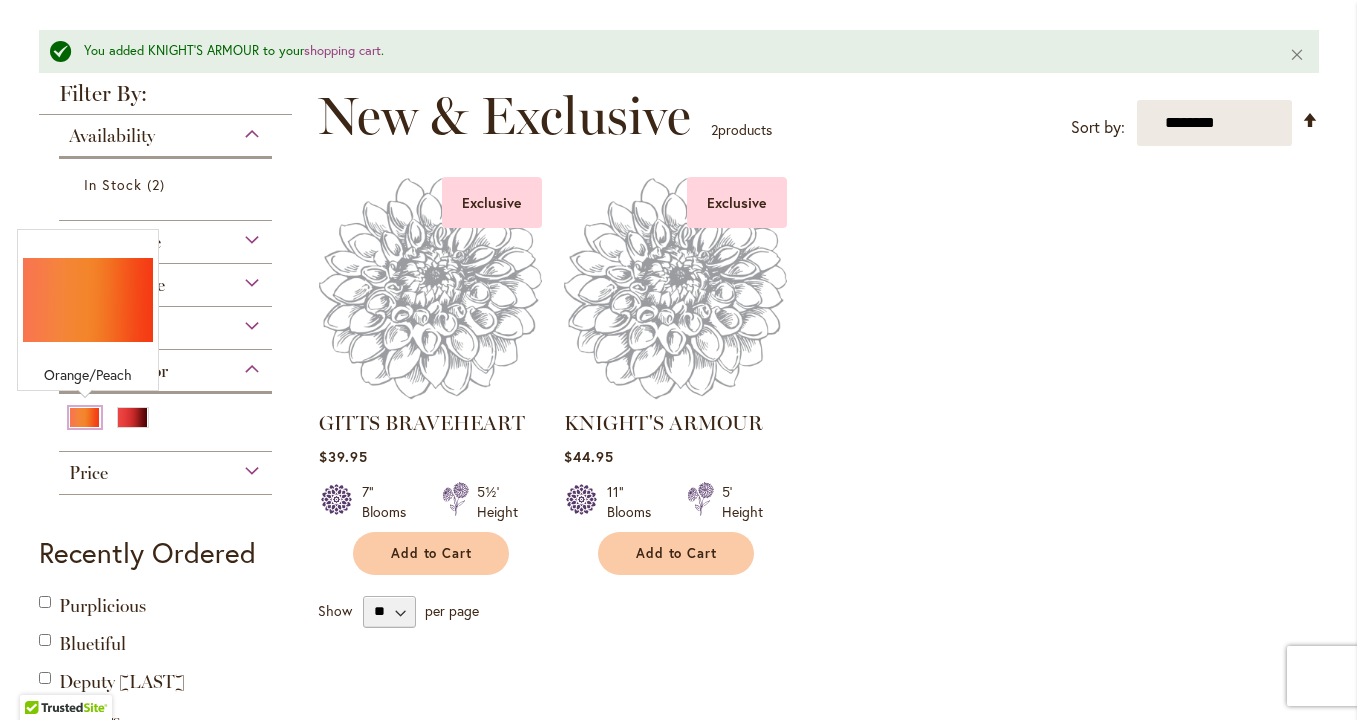 click at bounding box center (85, 417) 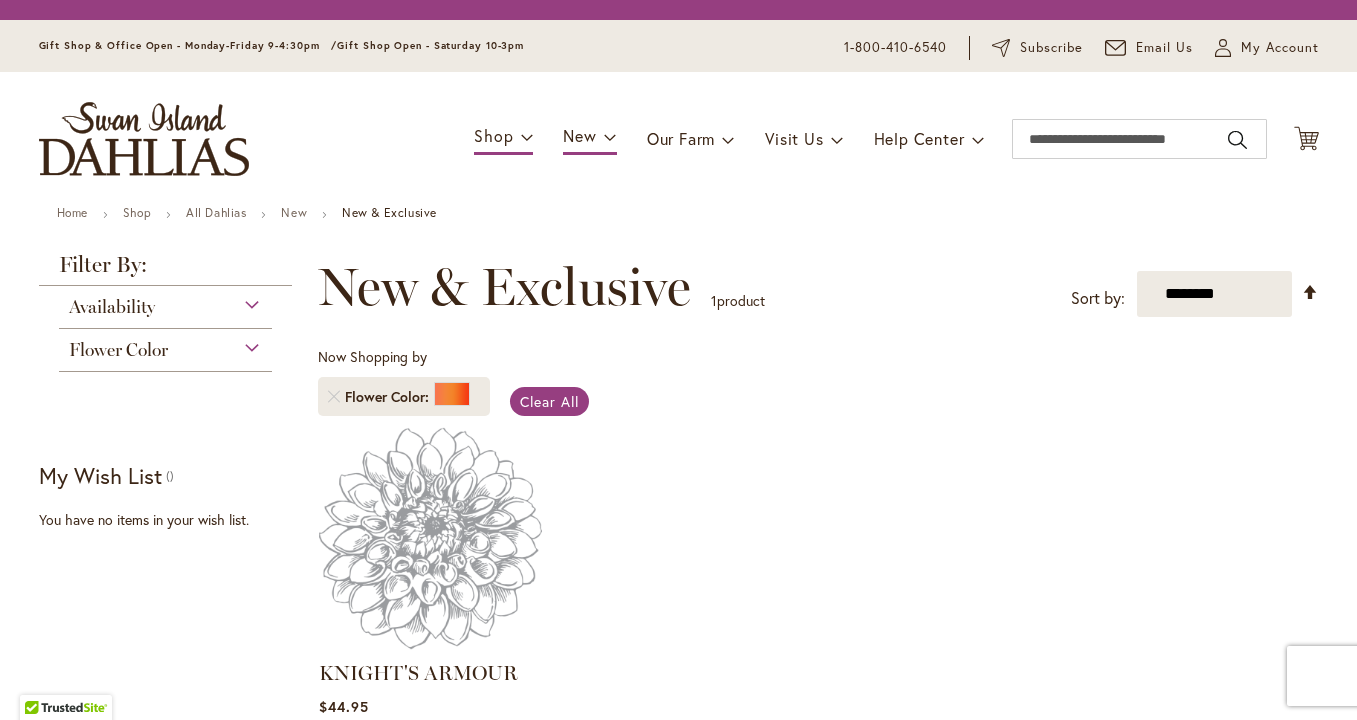 scroll, scrollTop: 0, scrollLeft: 0, axis: both 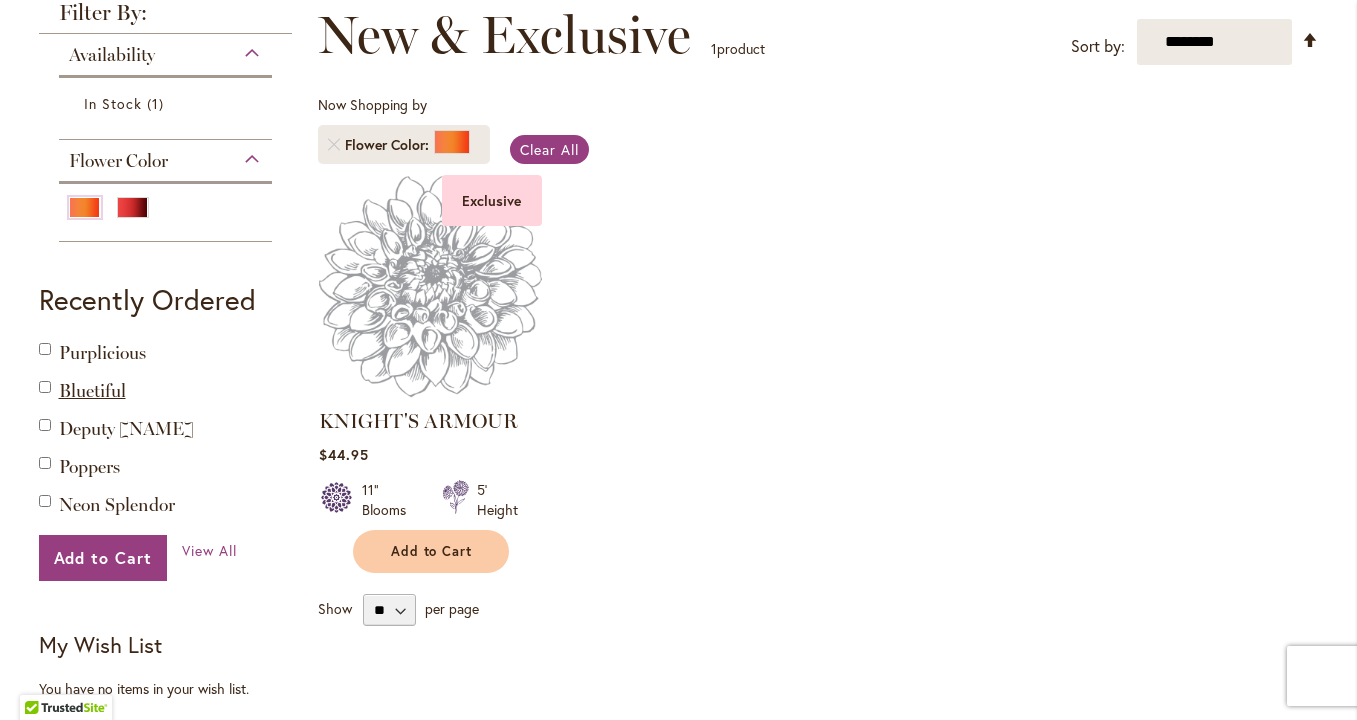 click on "Bluetiful" at bounding box center (92, 391) 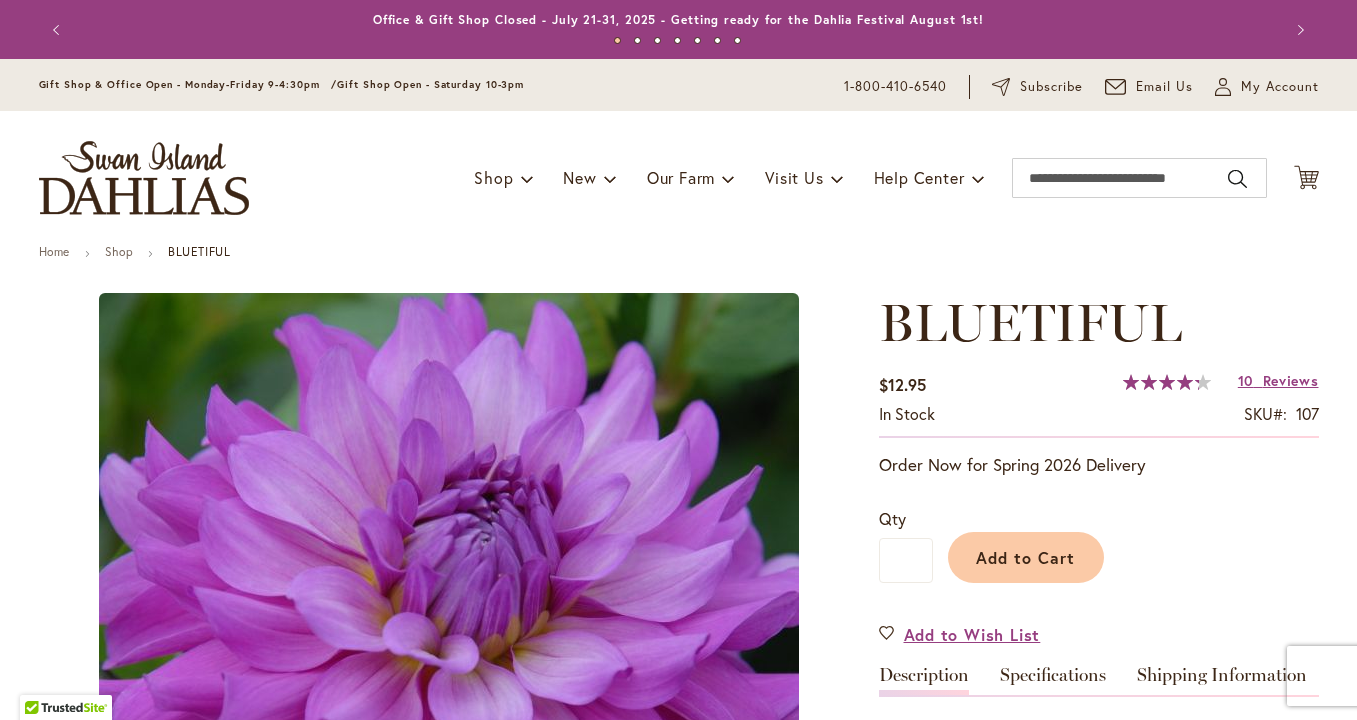 type on "******" 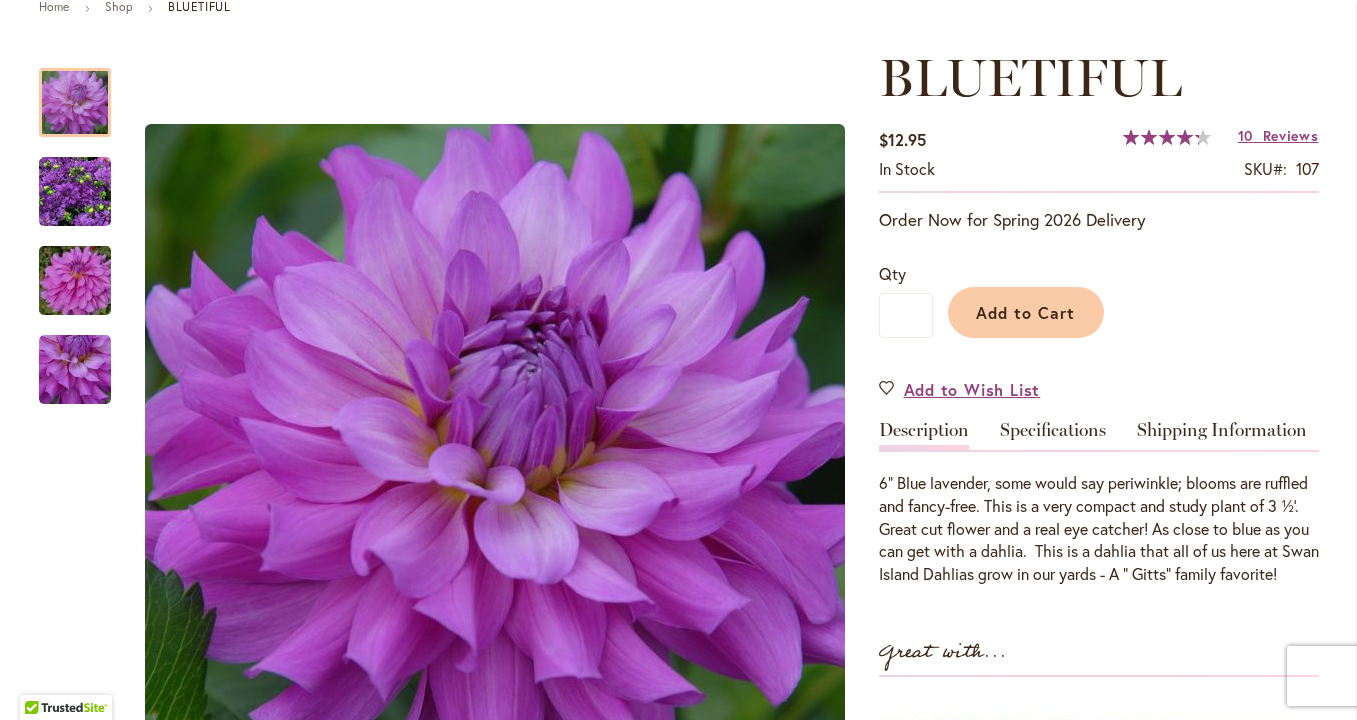 scroll, scrollTop: 254, scrollLeft: 0, axis: vertical 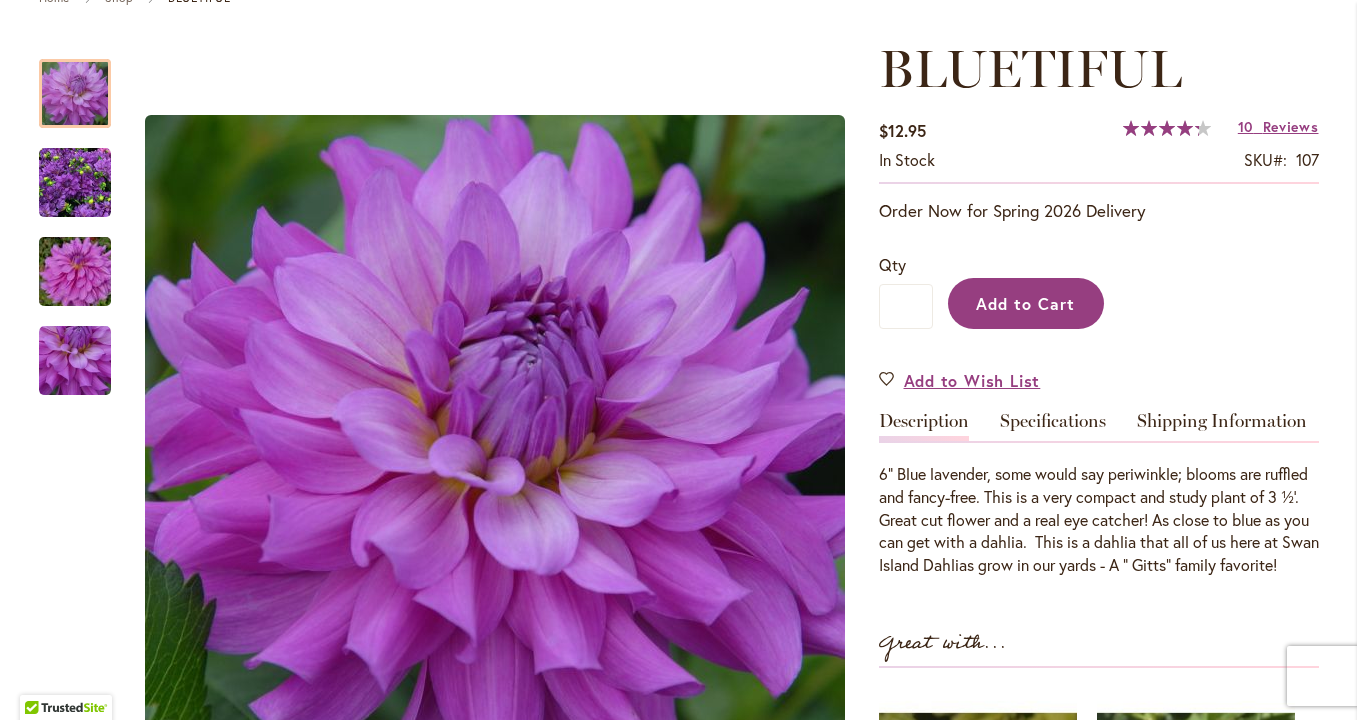 click on "Add to Cart" at bounding box center (1025, 303) 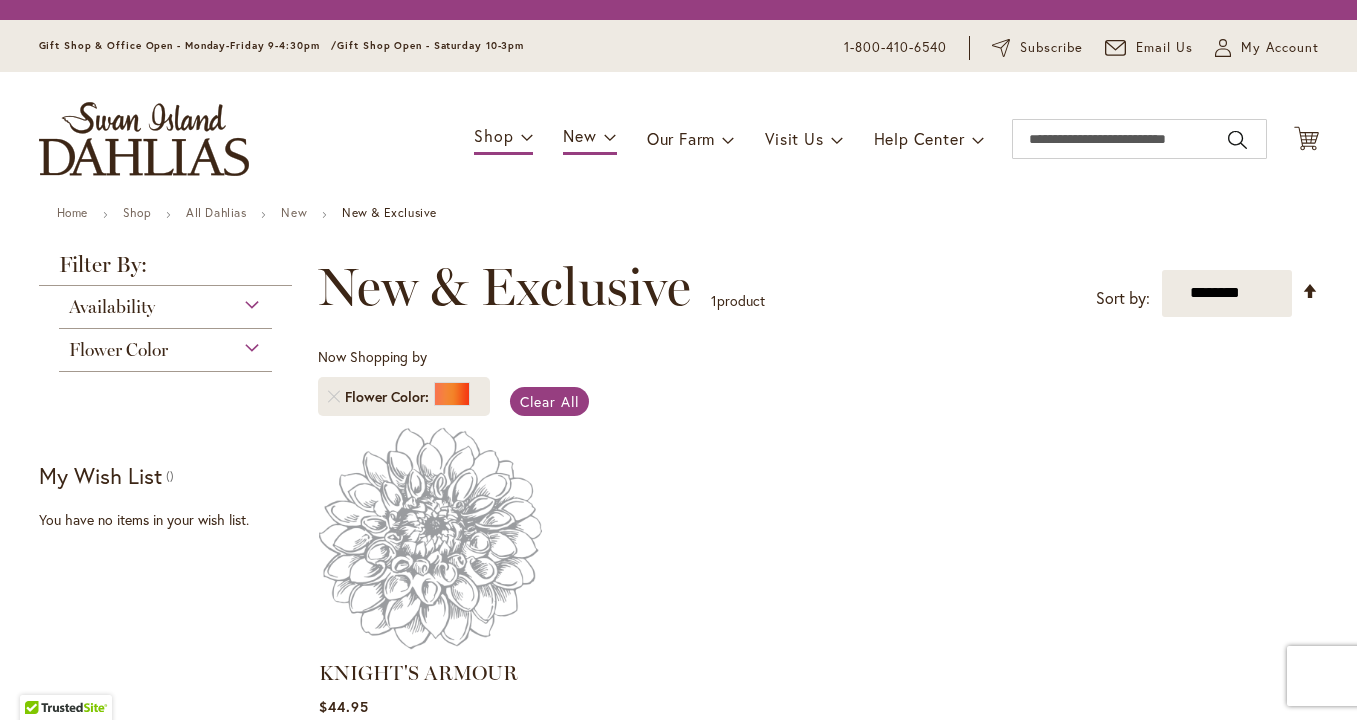 scroll, scrollTop: 0, scrollLeft: 0, axis: both 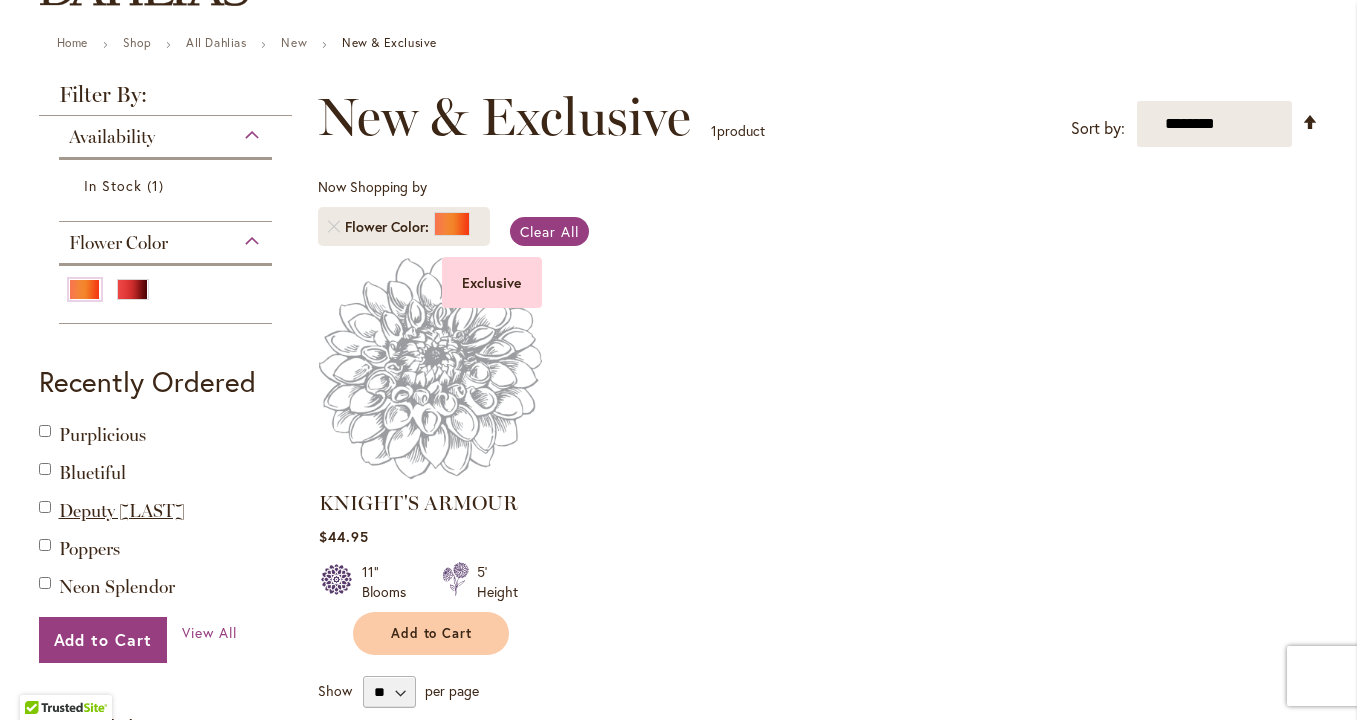 click on "Deputy [LAST]" at bounding box center (122, 511) 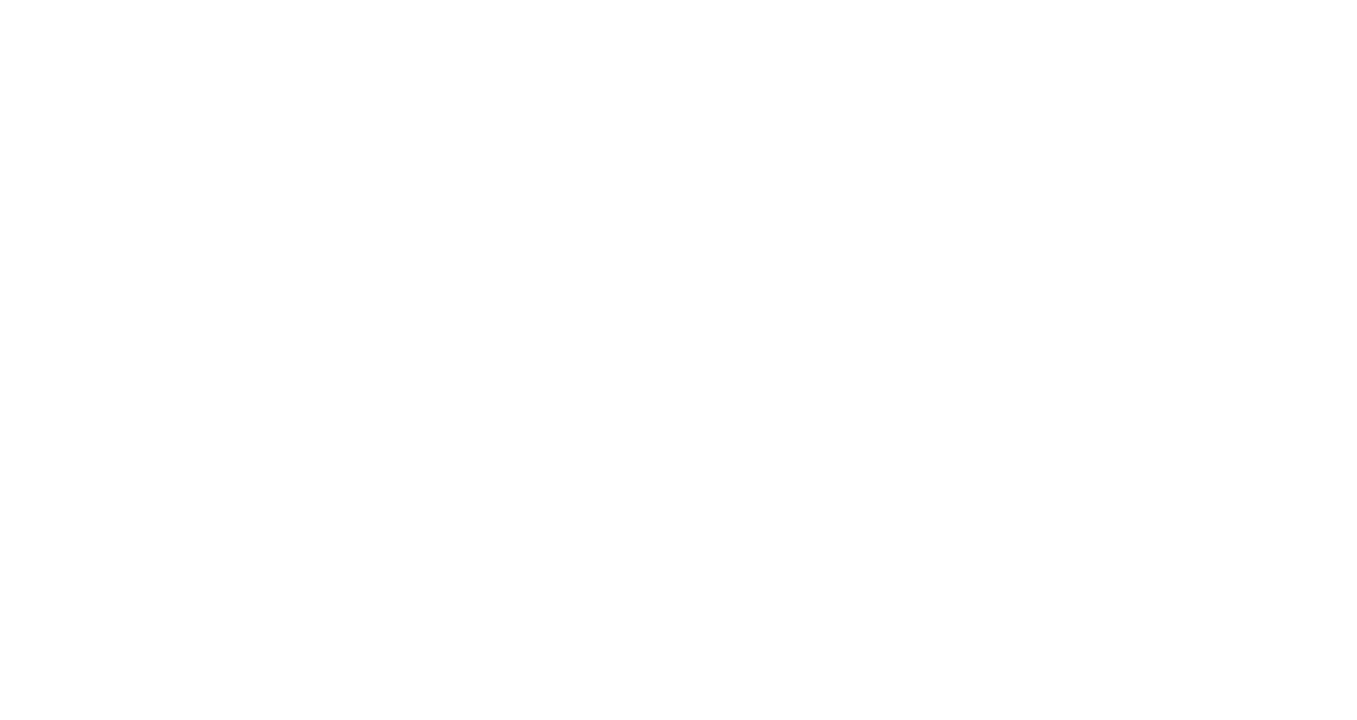 type on "******" 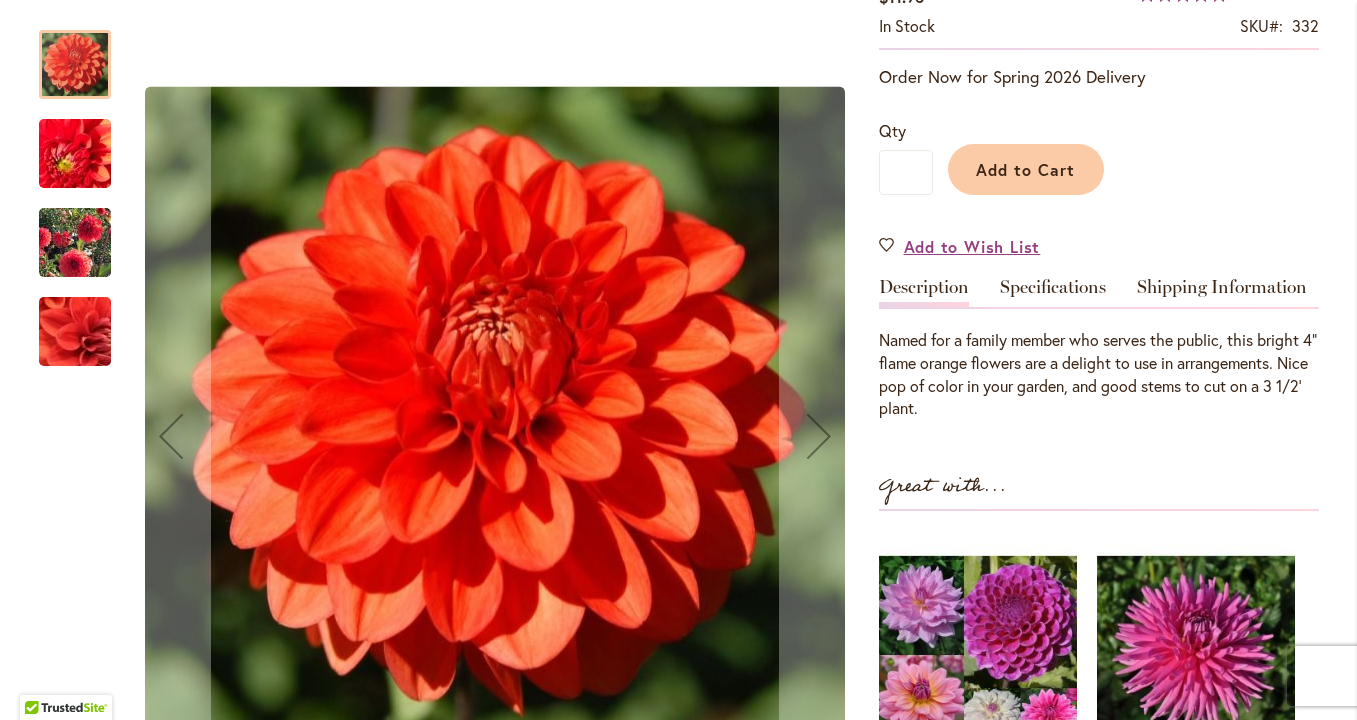 scroll, scrollTop: 389, scrollLeft: 0, axis: vertical 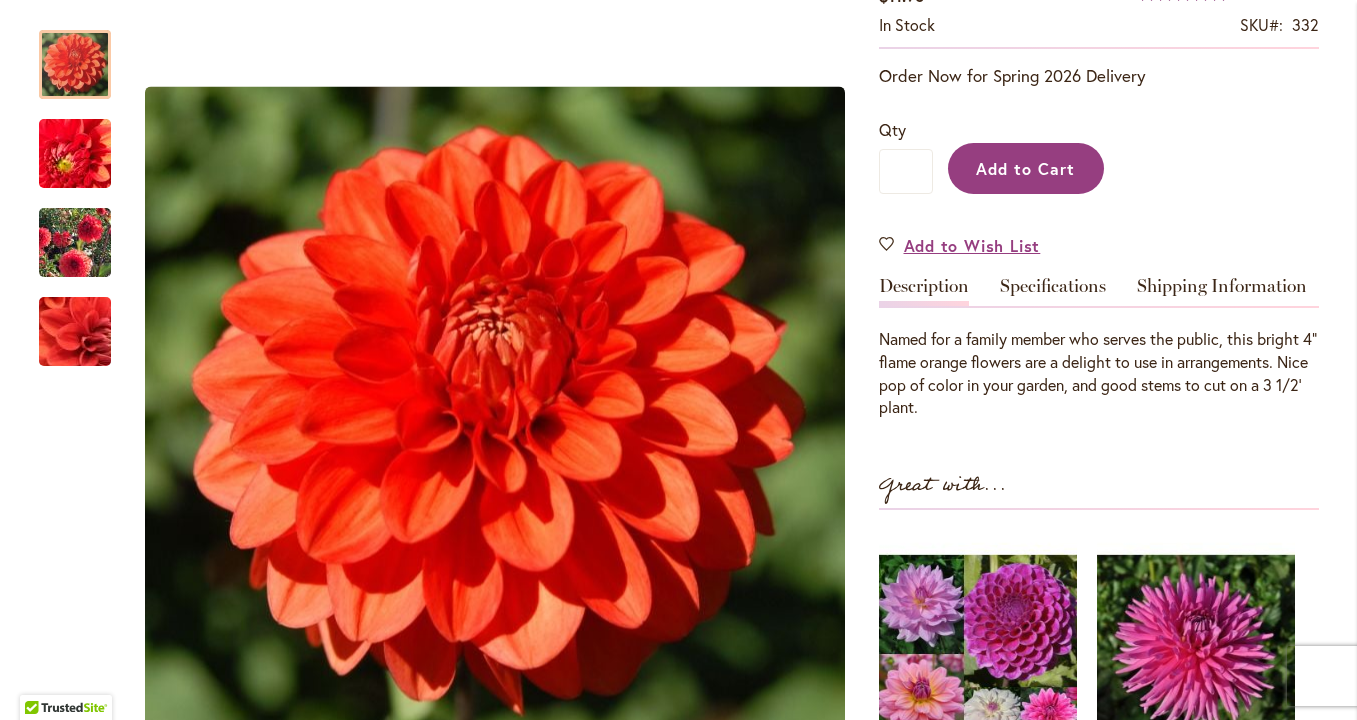 click on "Add to Cart" at bounding box center [1026, 168] 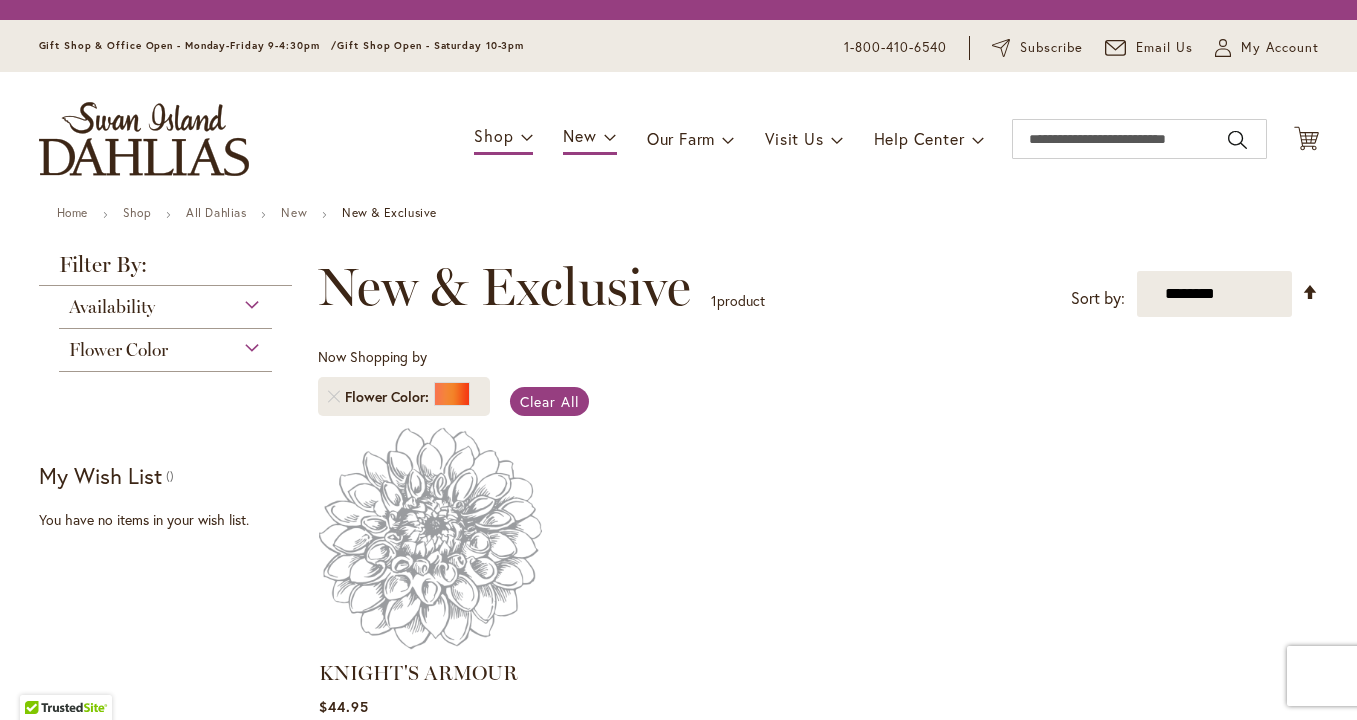 scroll, scrollTop: 0, scrollLeft: 0, axis: both 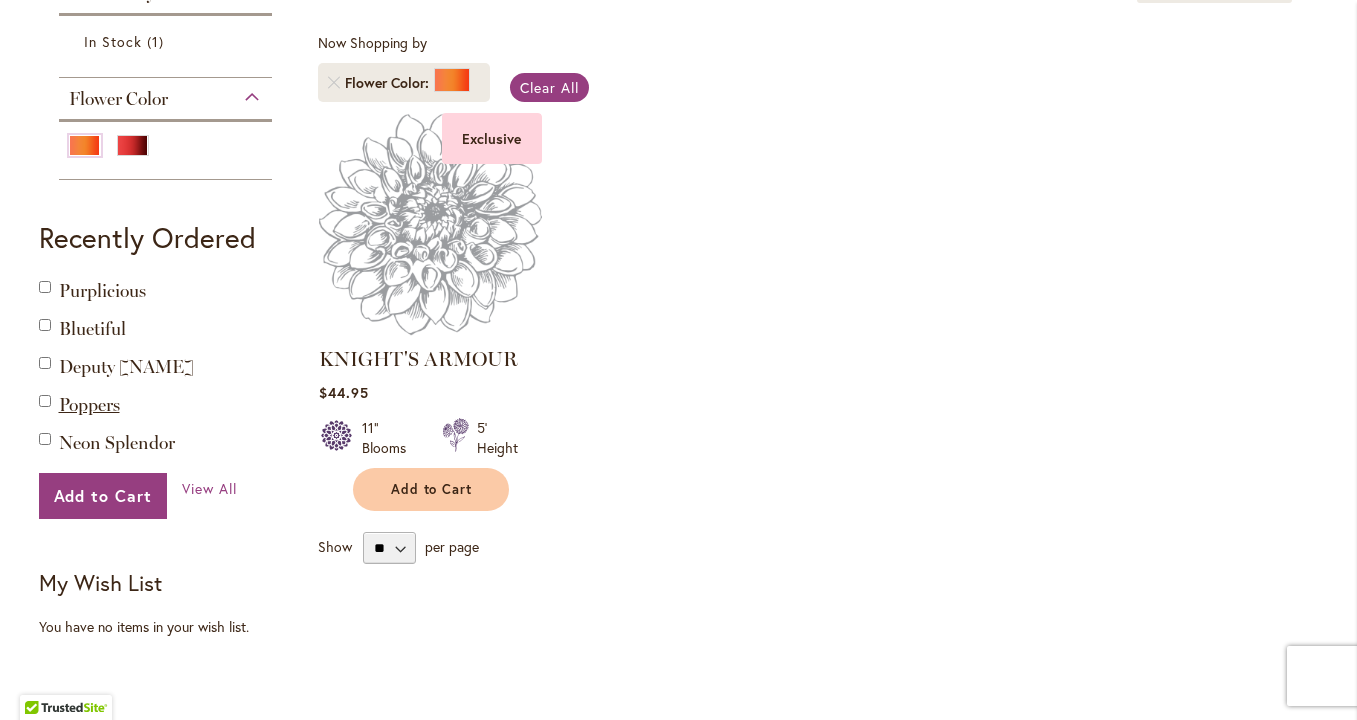 click on "Poppers" at bounding box center [89, 405] 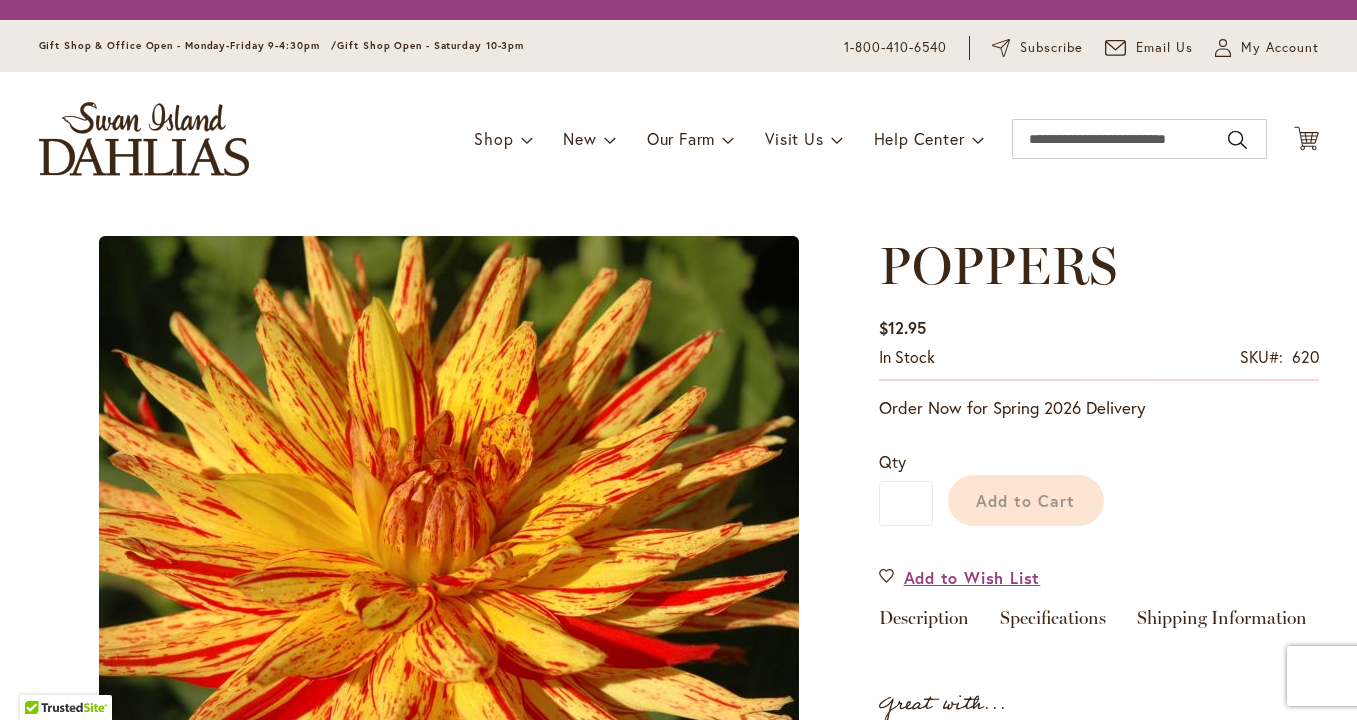 scroll, scrollTop: 0, scrollLeft: 0, axis: both 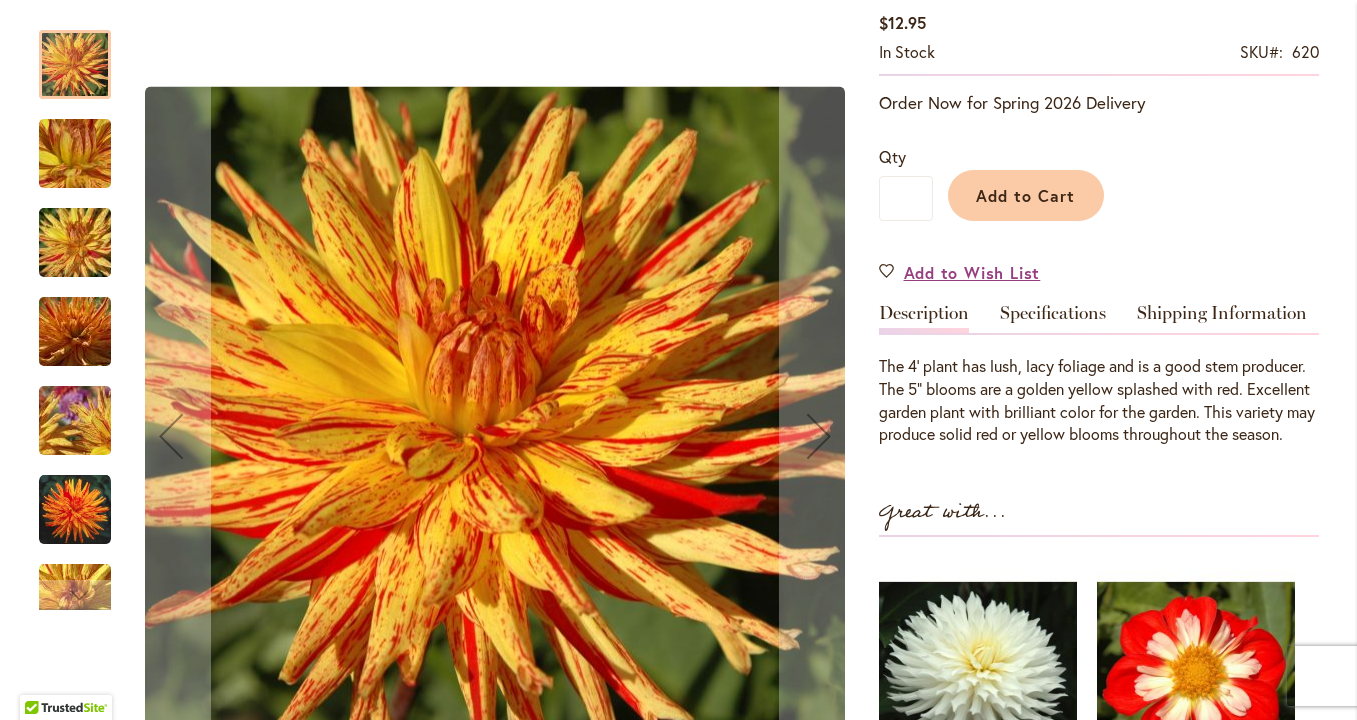 click at bounding box center [75, 421] 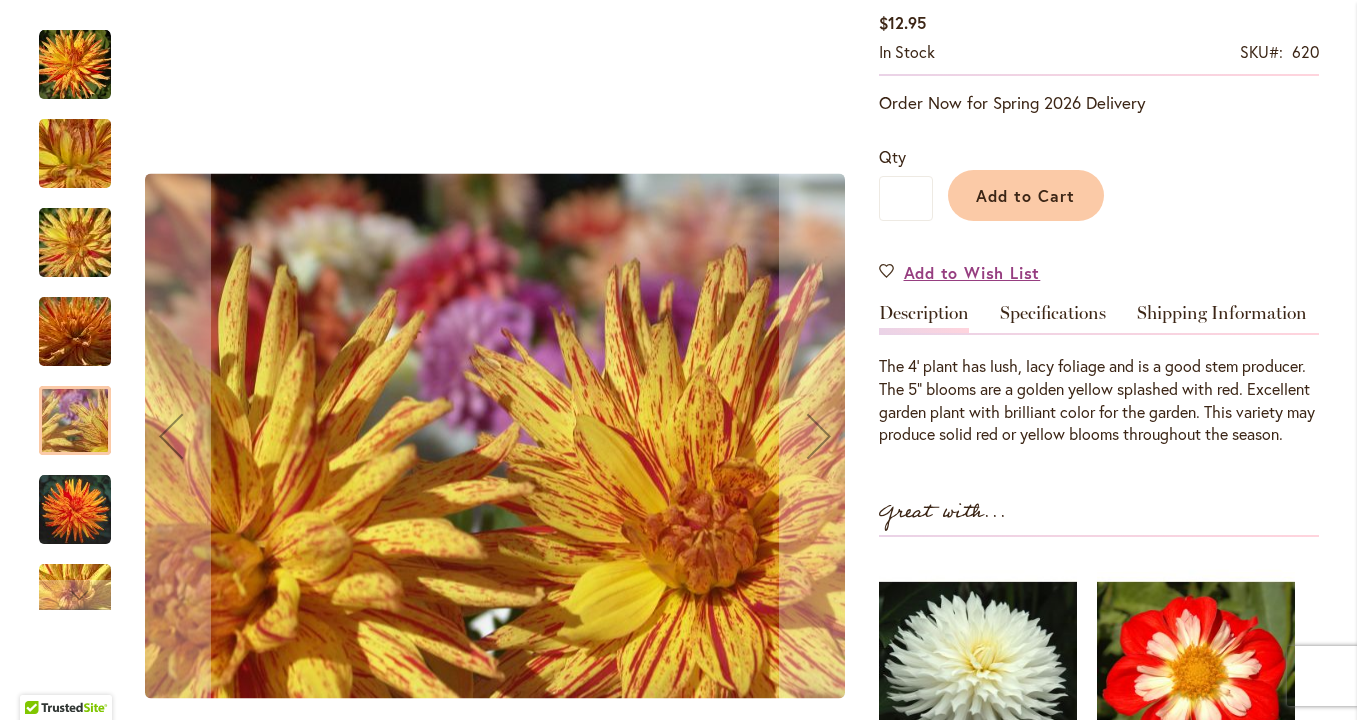 click at bounding box center (75, 510) 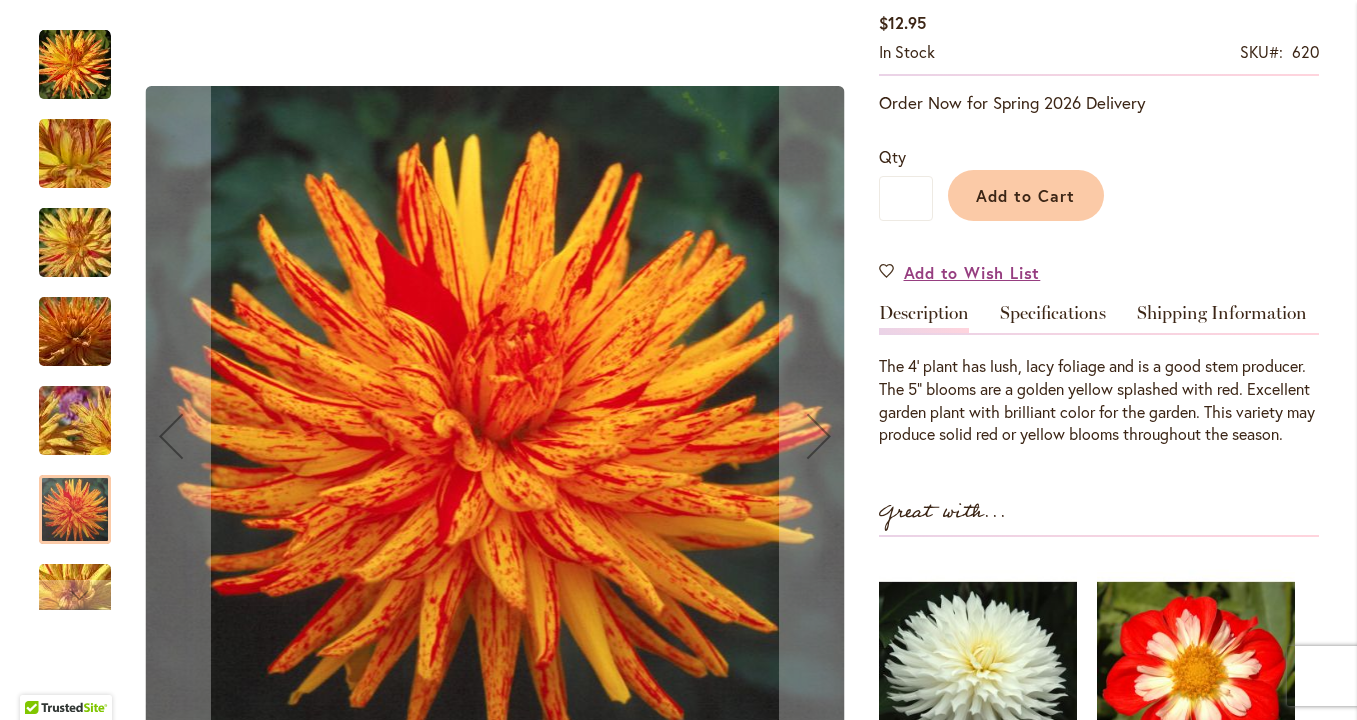 click at bounding box center (75, 154) 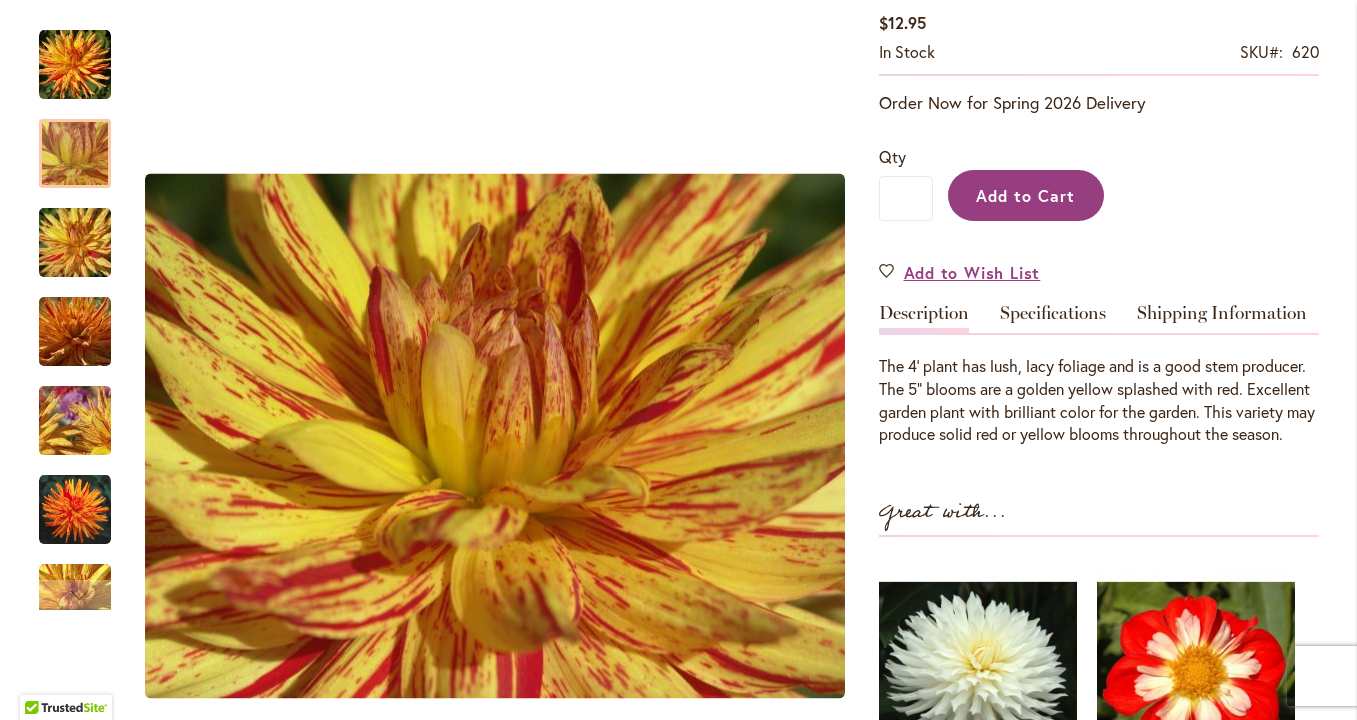 click on "Add to Cart" at bounding box center (1025, 195) 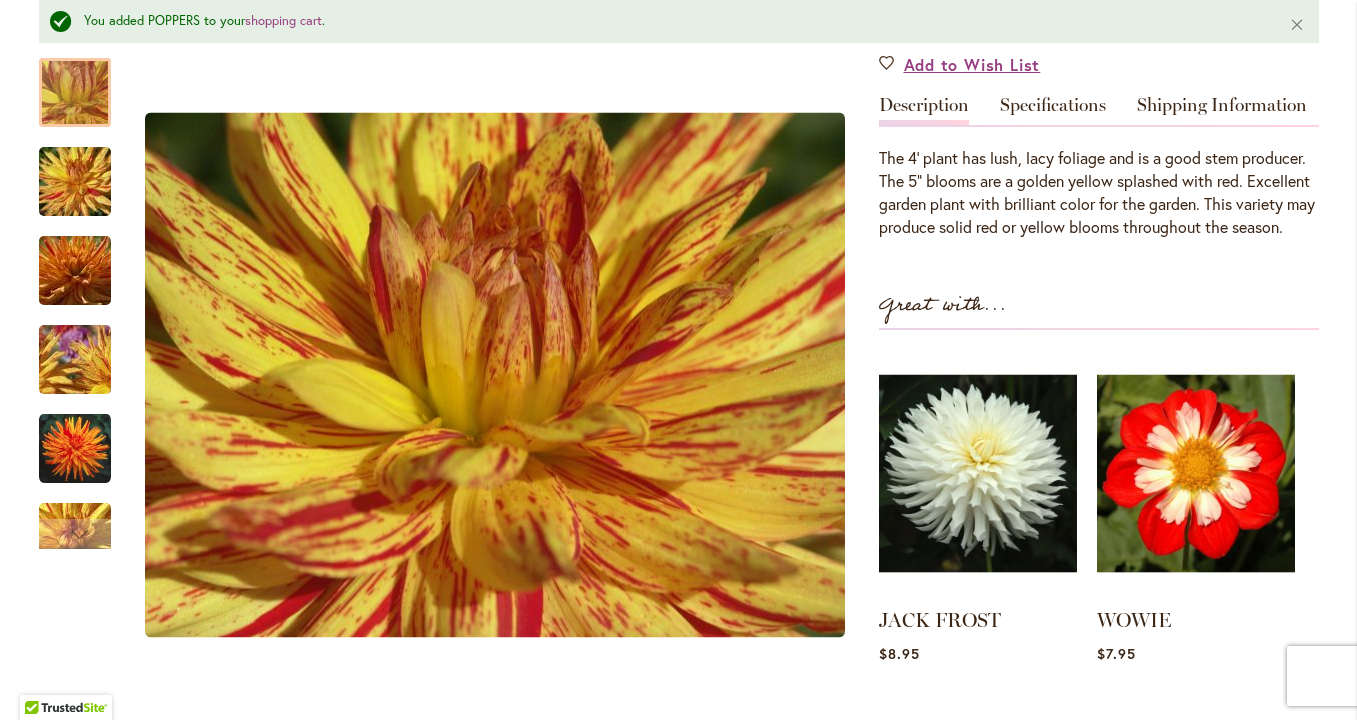 scroll, scrollTop: 646, scrollLeft: 0, axis: vertical 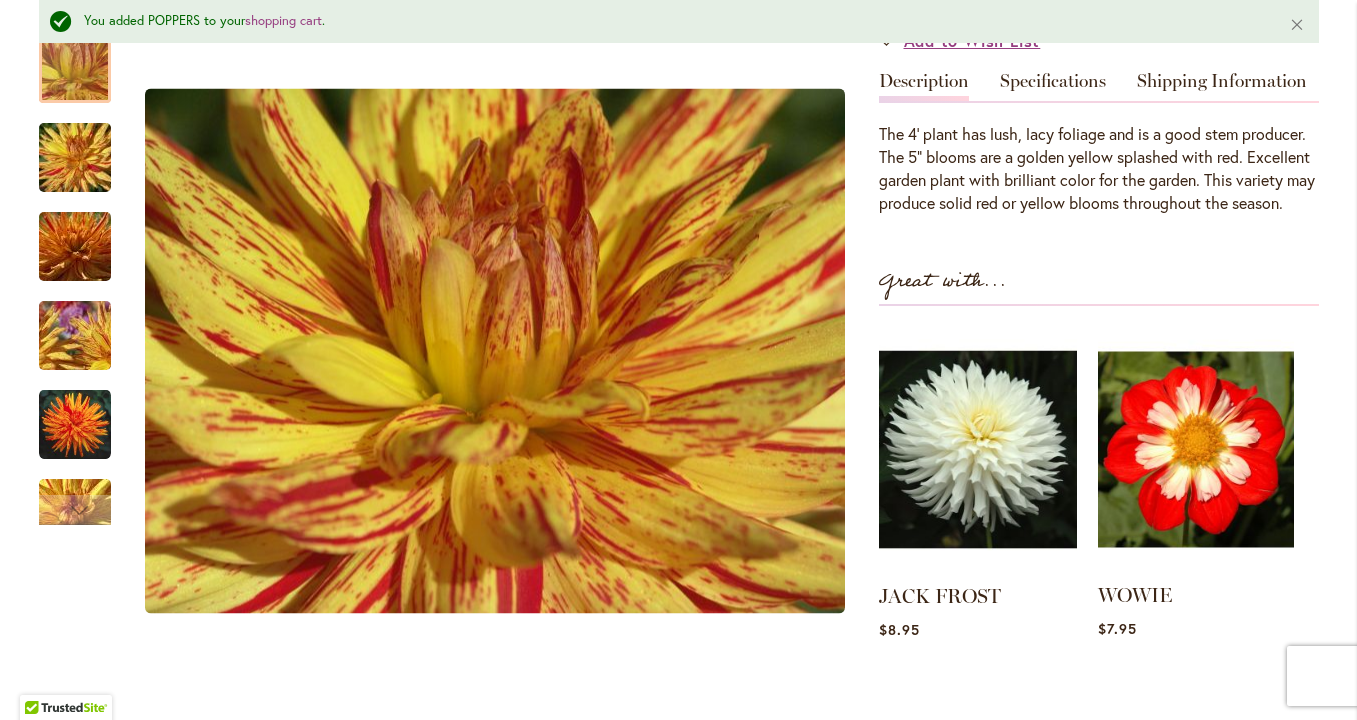 click at bounding box center (1196, 449) 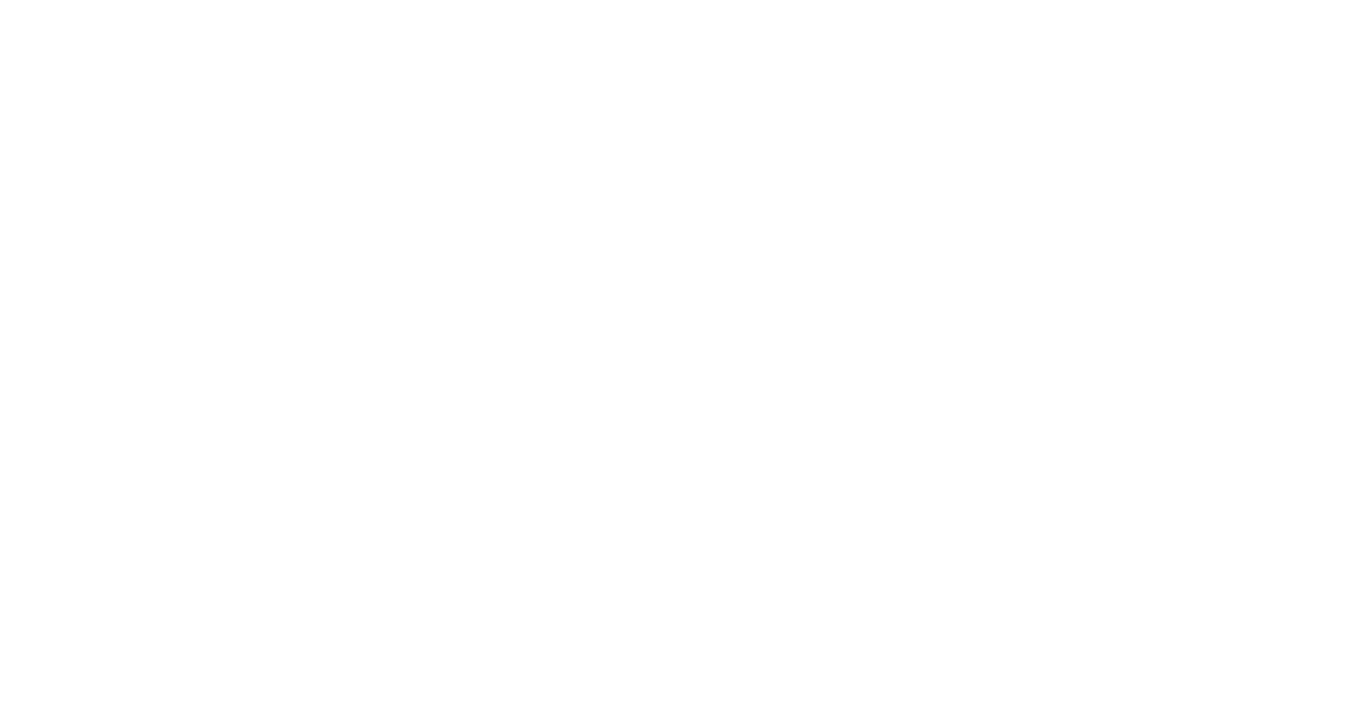 type on "******" 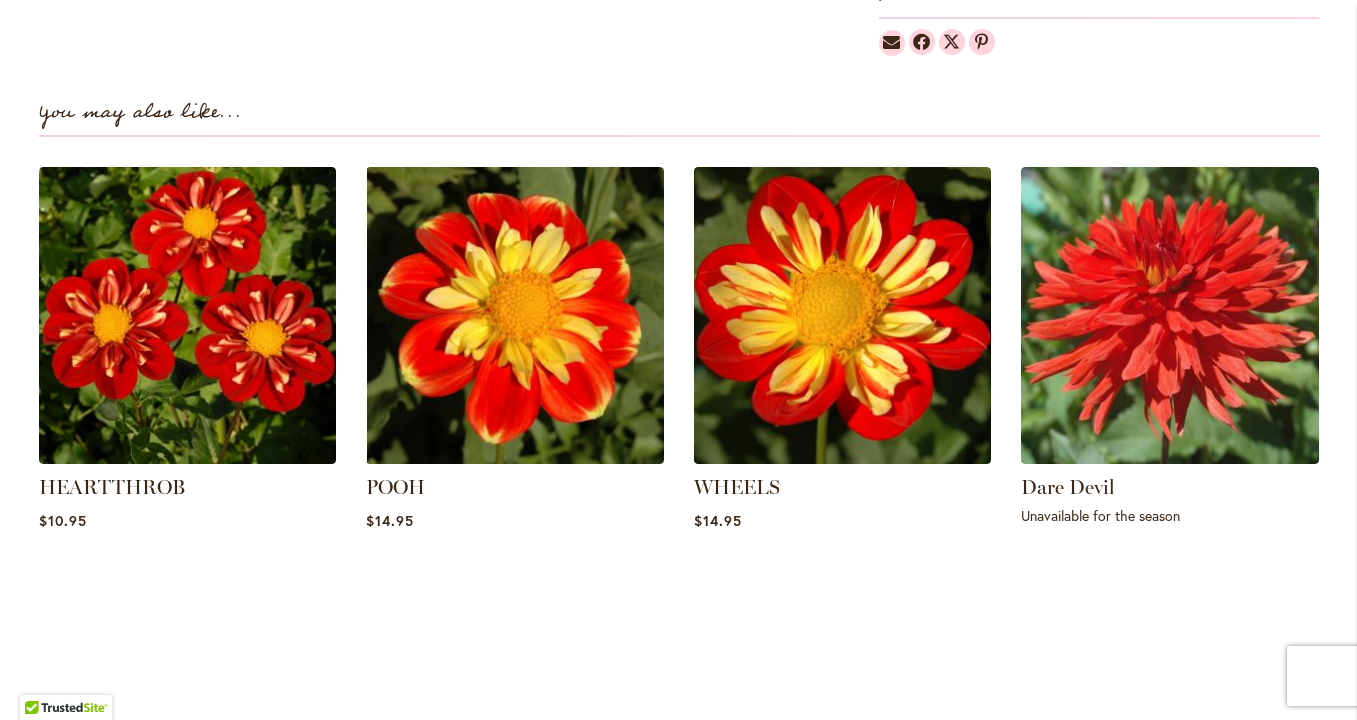 scroll, scrollTop: 1349, scrollLeft: 0, axis: vertical 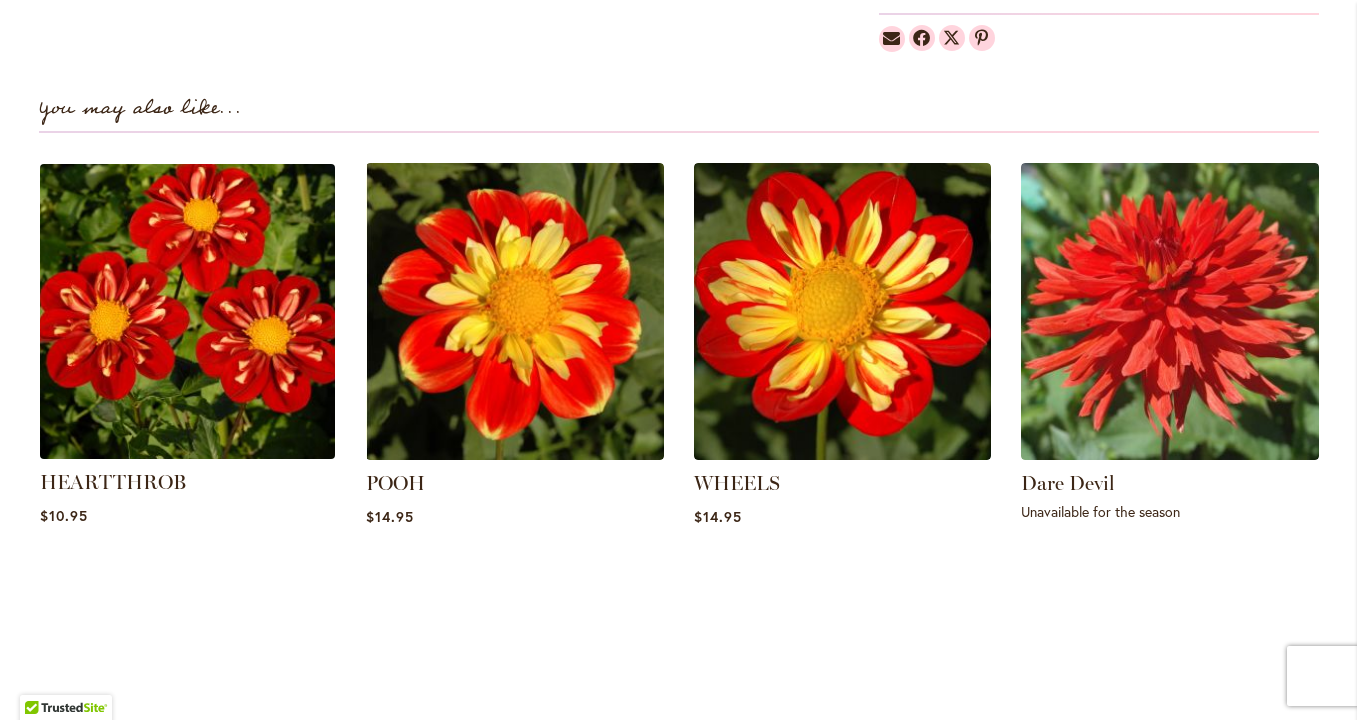 click at bounding box center [187, 311] 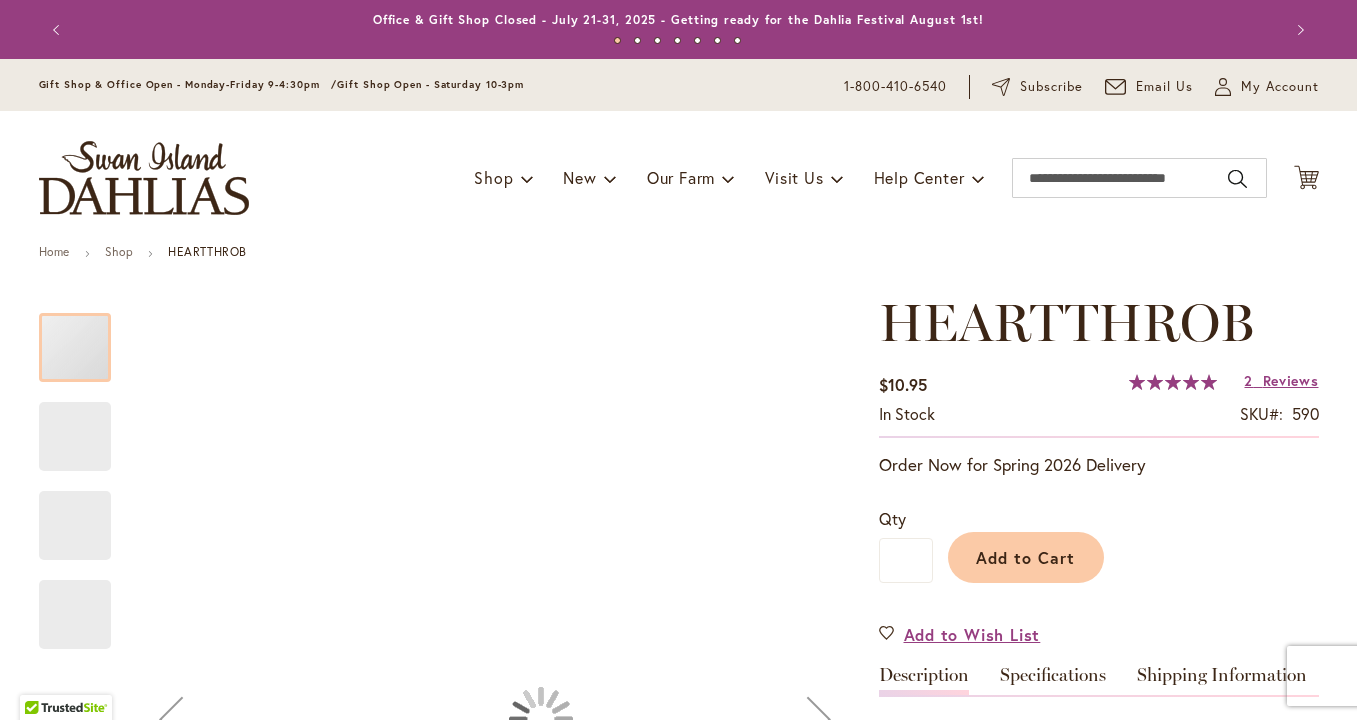 scroll, scrollTop: 0, scrollLeft: 0, axis: both 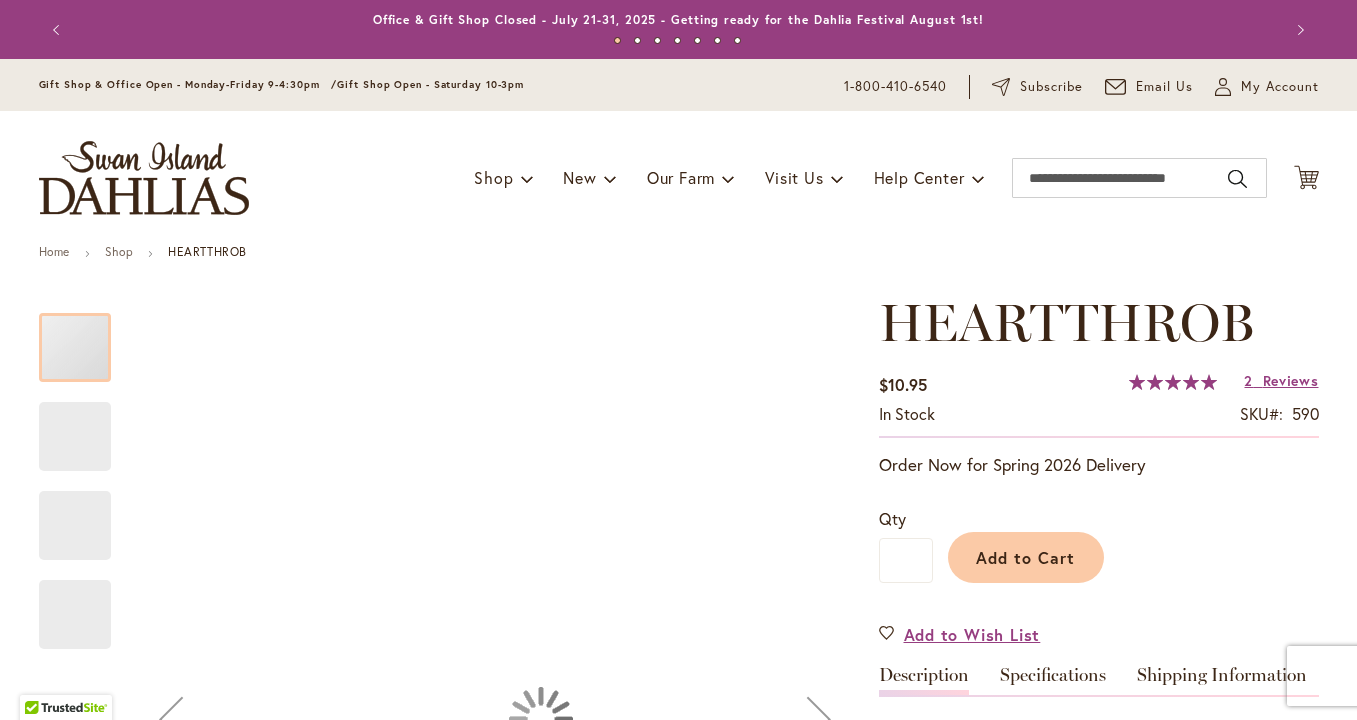 type on "******" 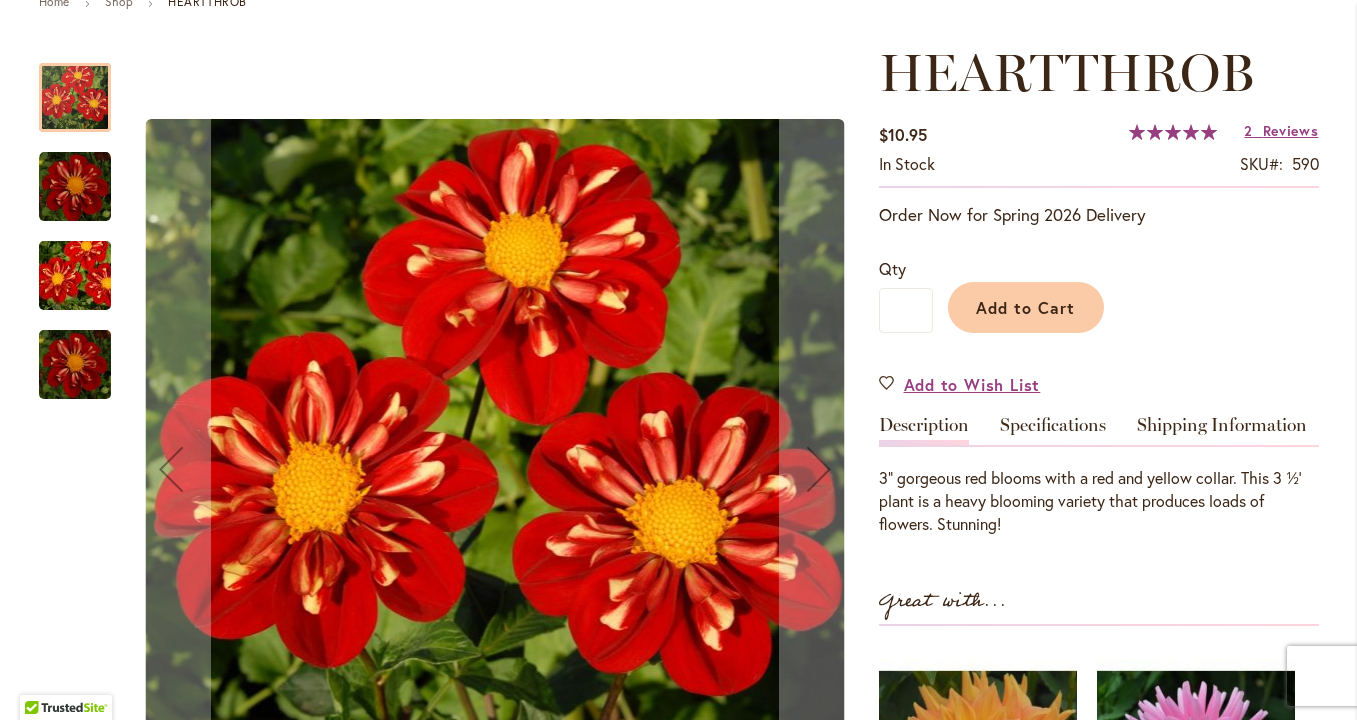 scroll, scrollTop: 253, scrollLeft: 0, axis: vertical 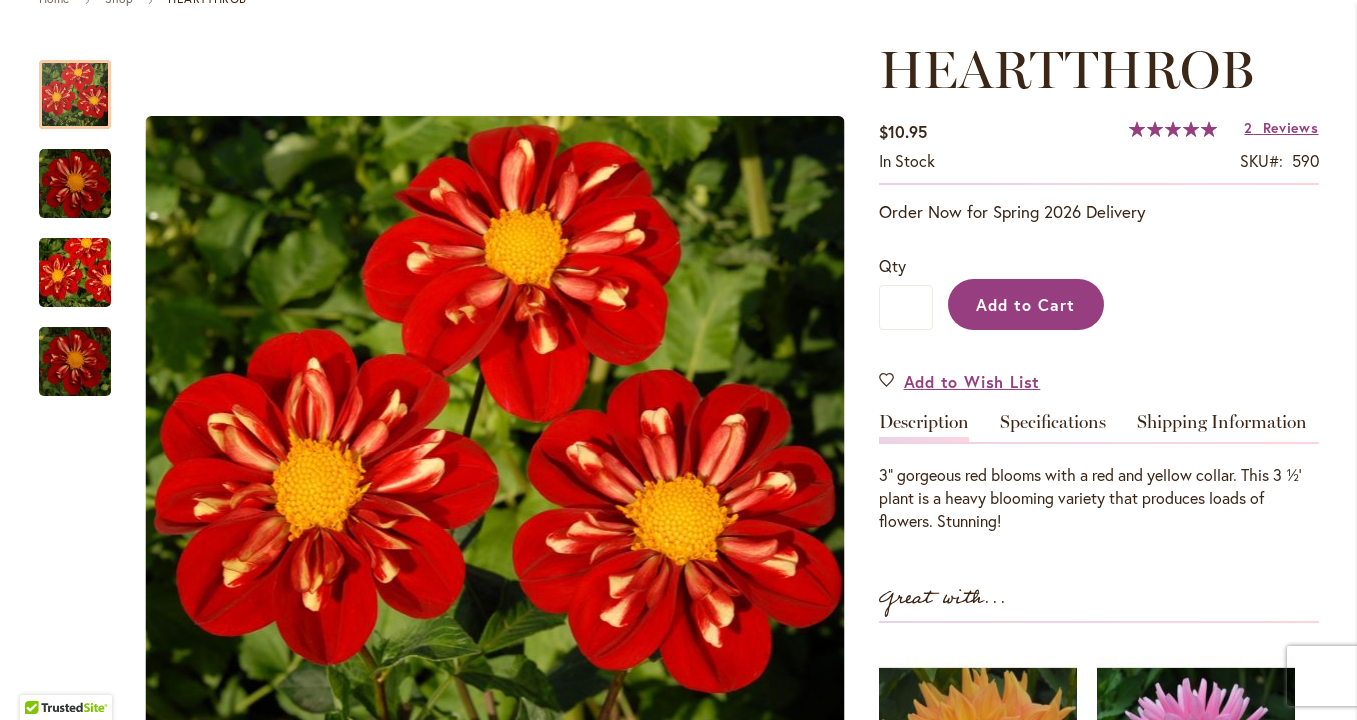 click on "Add to Cart" at bounding box center (1025, 304) 